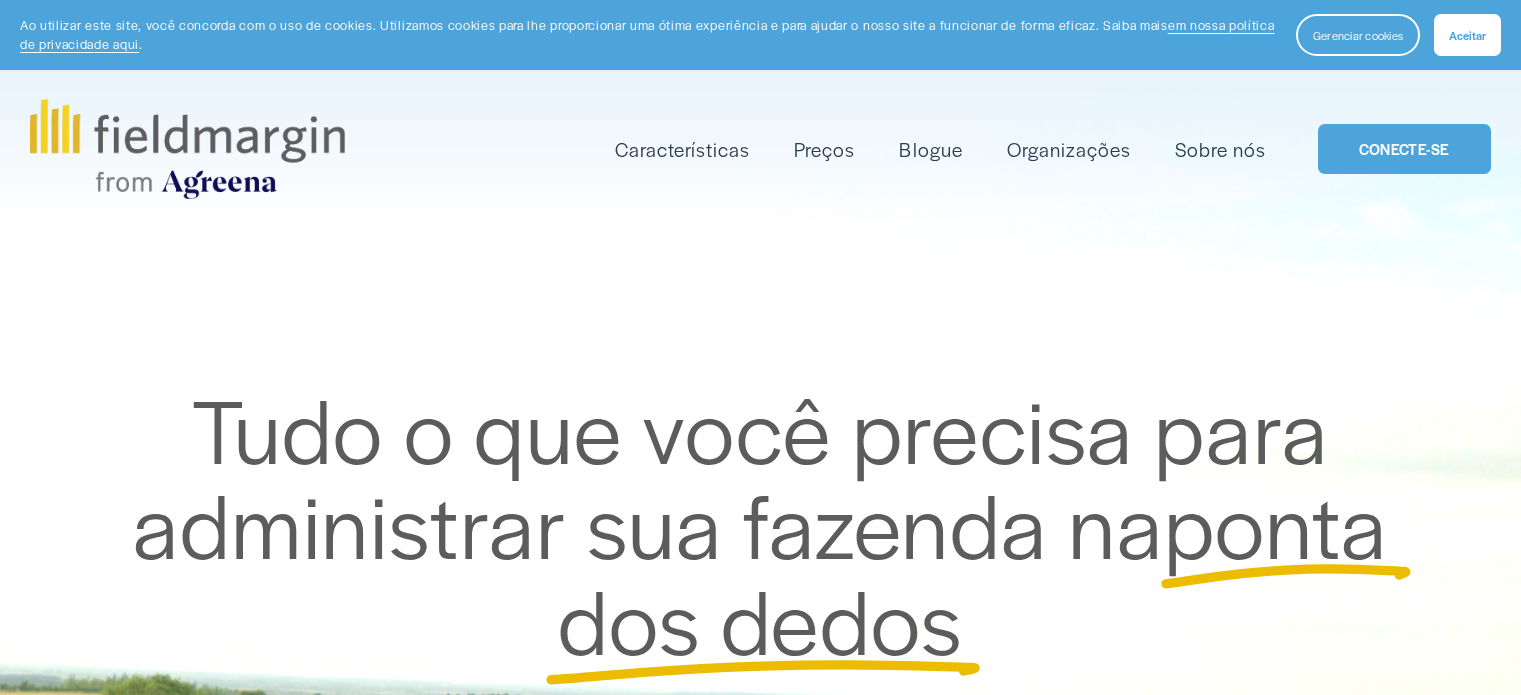 scroll, scrollTop: 0, scrollLeft: 0, axis: both 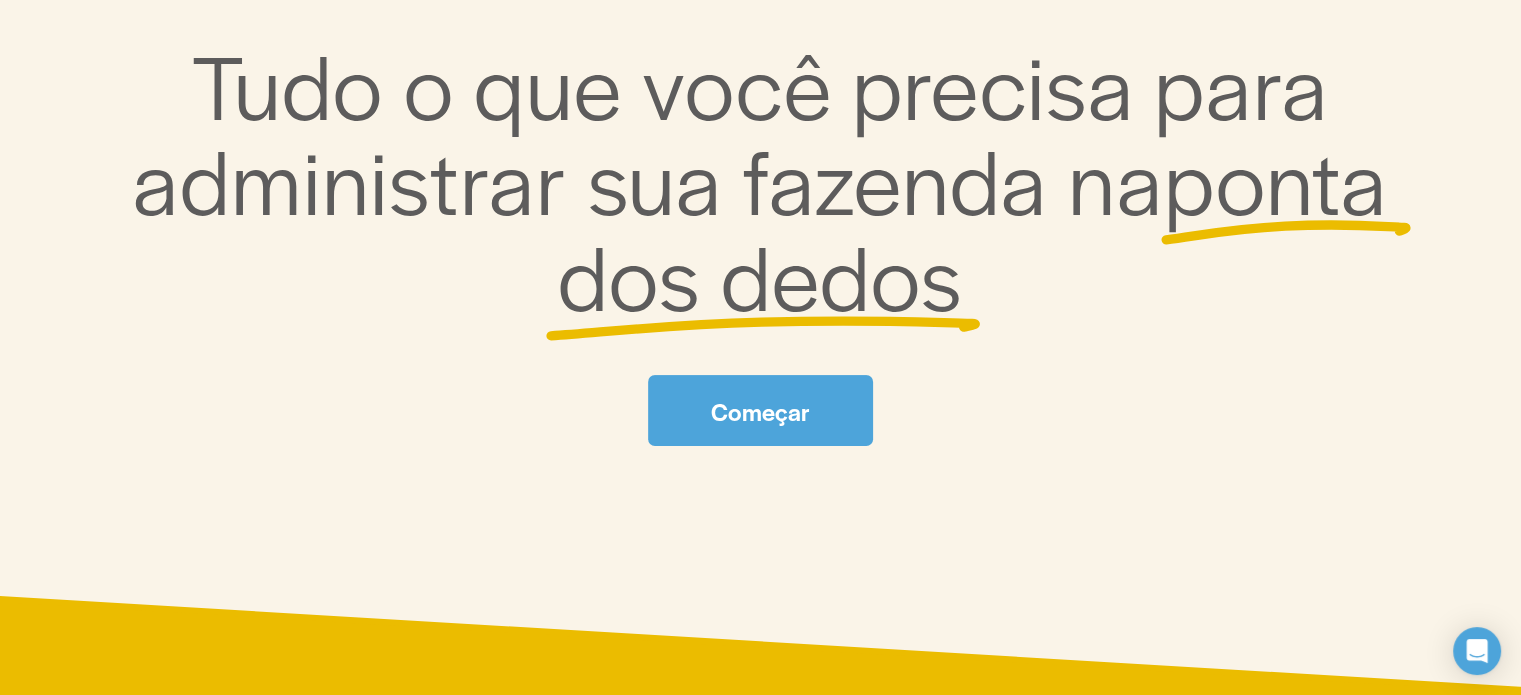 click on "Começar" at bounding box center [760, 410] 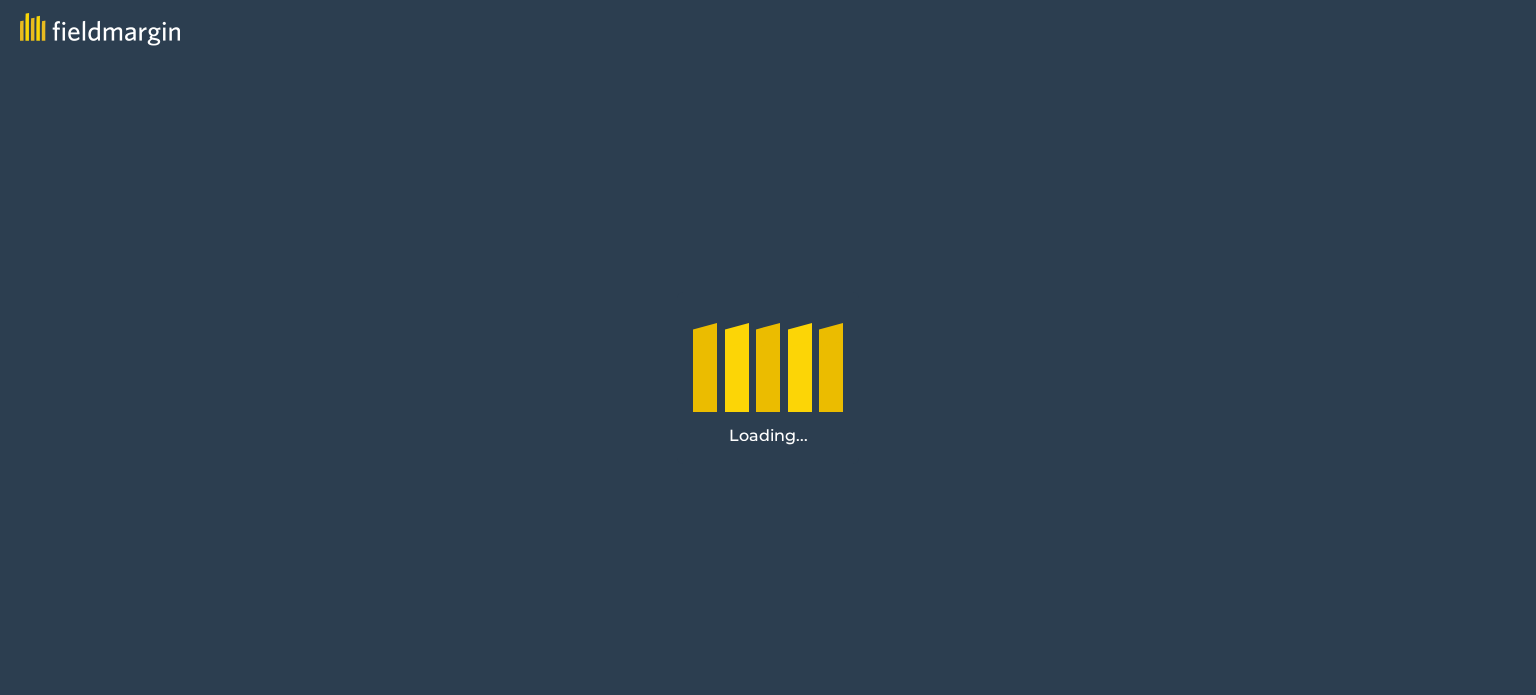 scroll, scrollTop: 0, scrollLeft: 0, axis: both 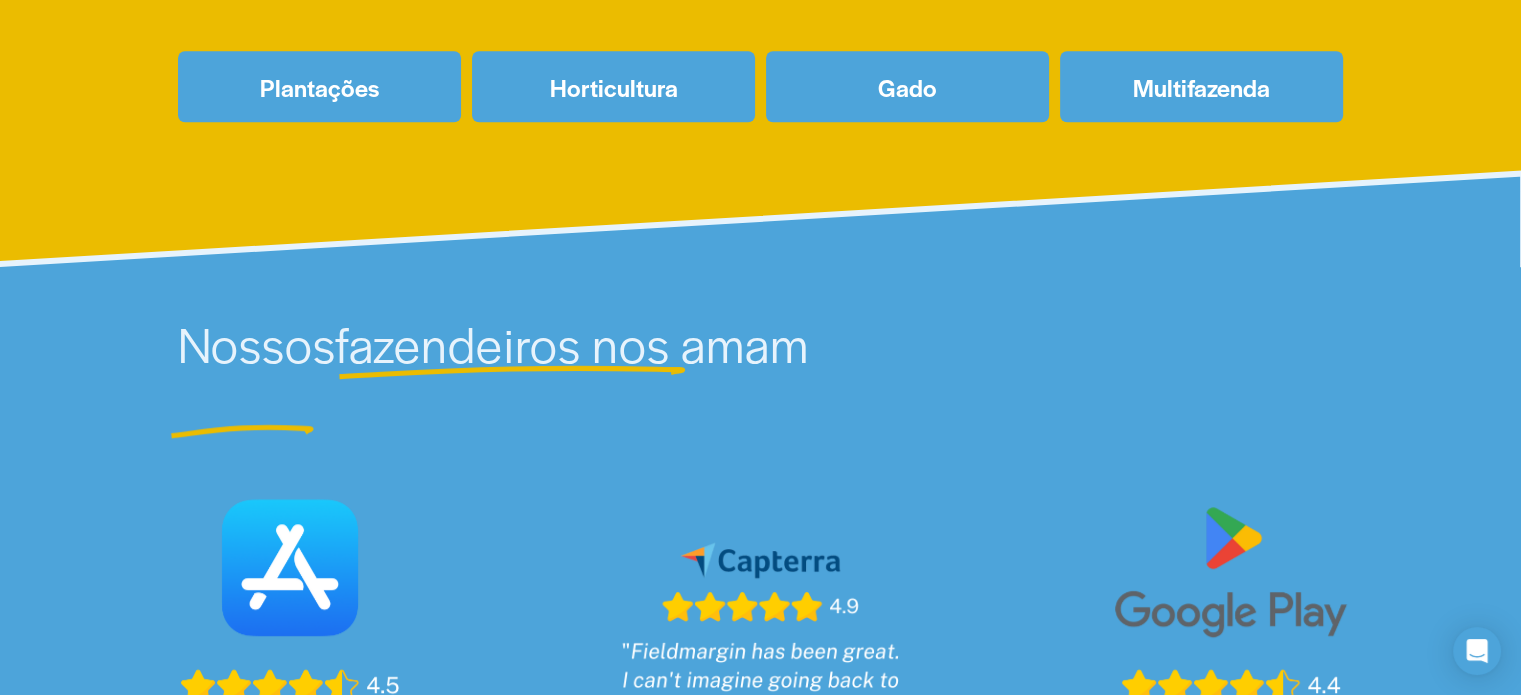 click on "Gado" at bounding box center [907, 86] 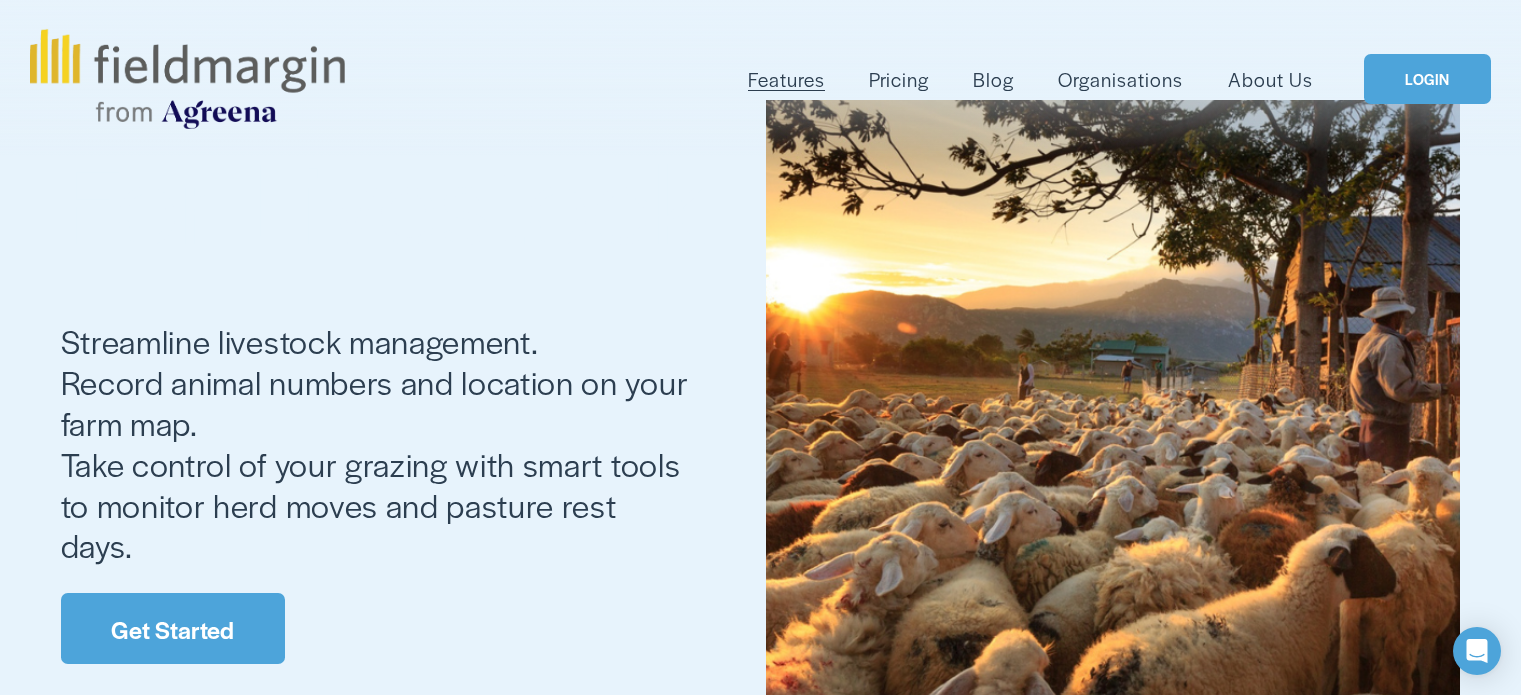 scroll, scrollTop: 0, scrollLeft: 0, axis: both 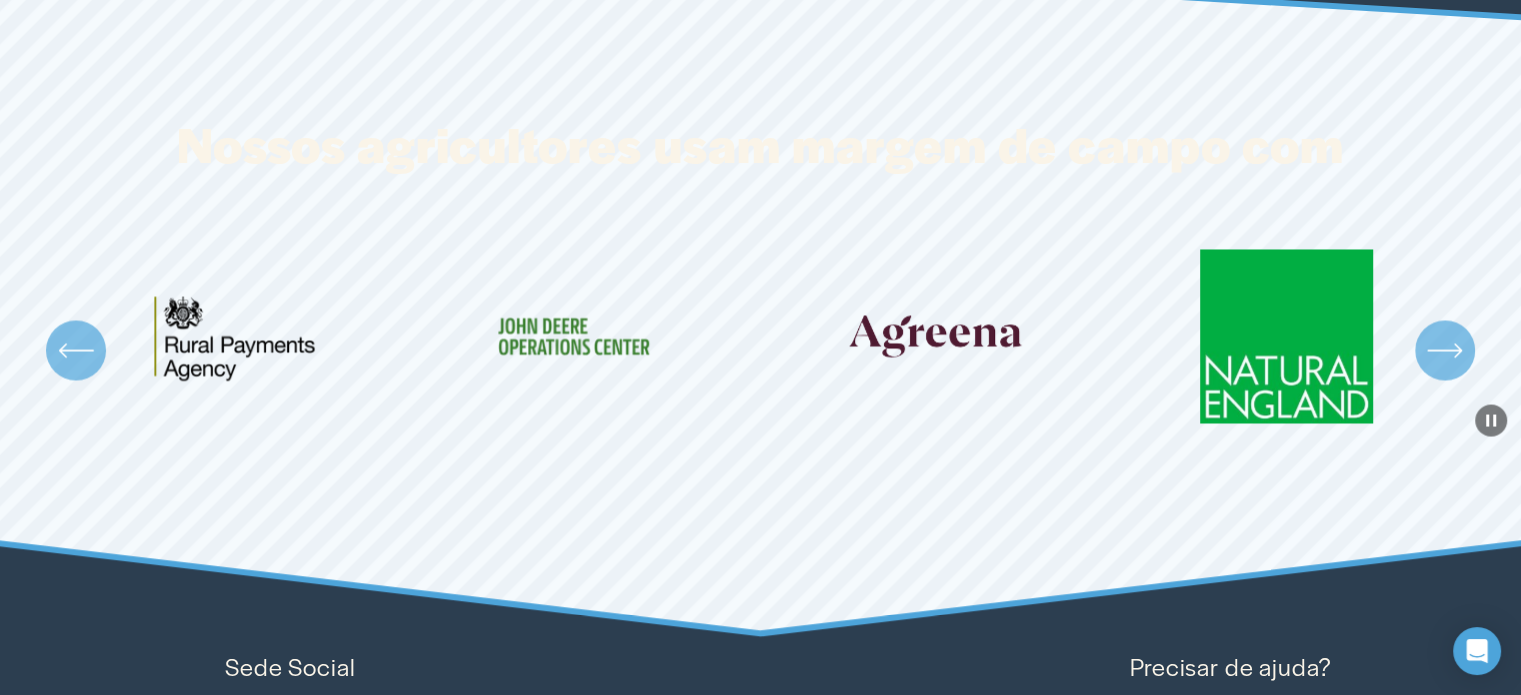 click 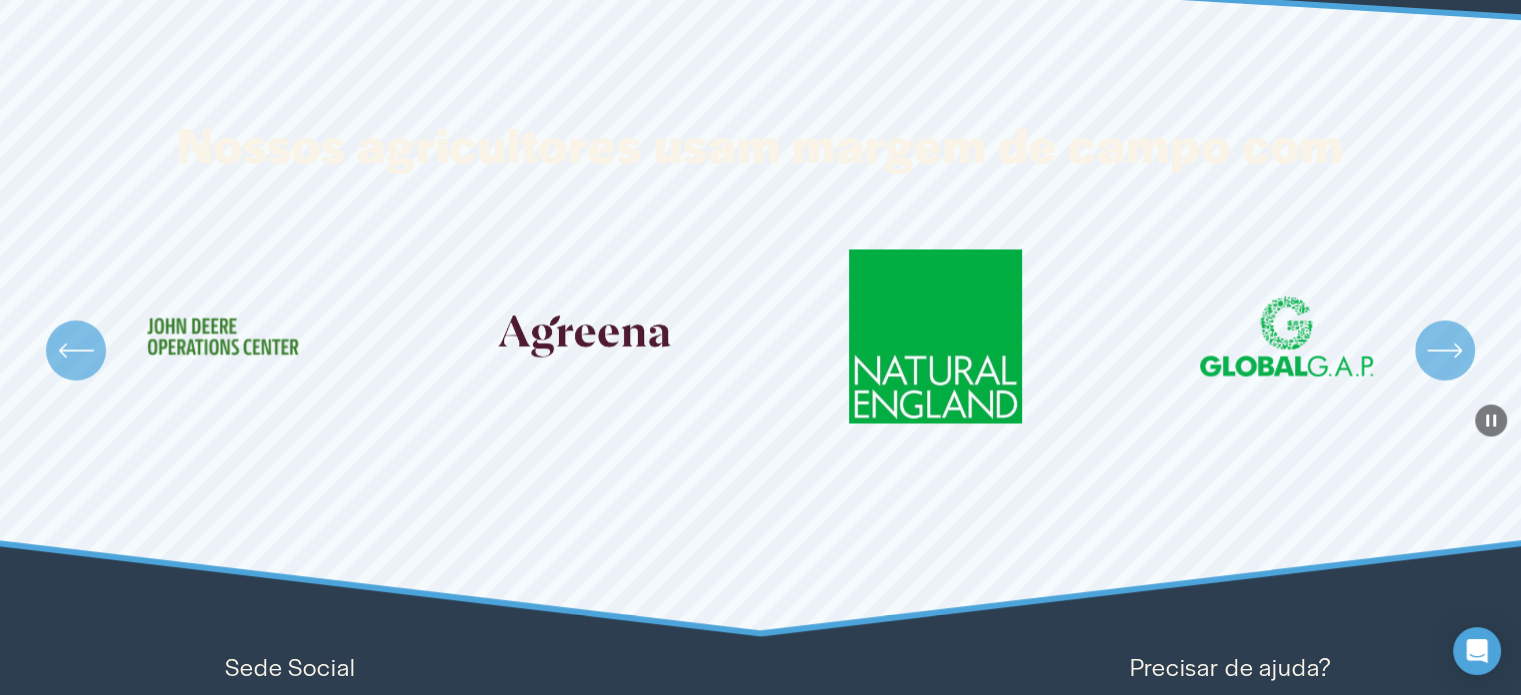 click 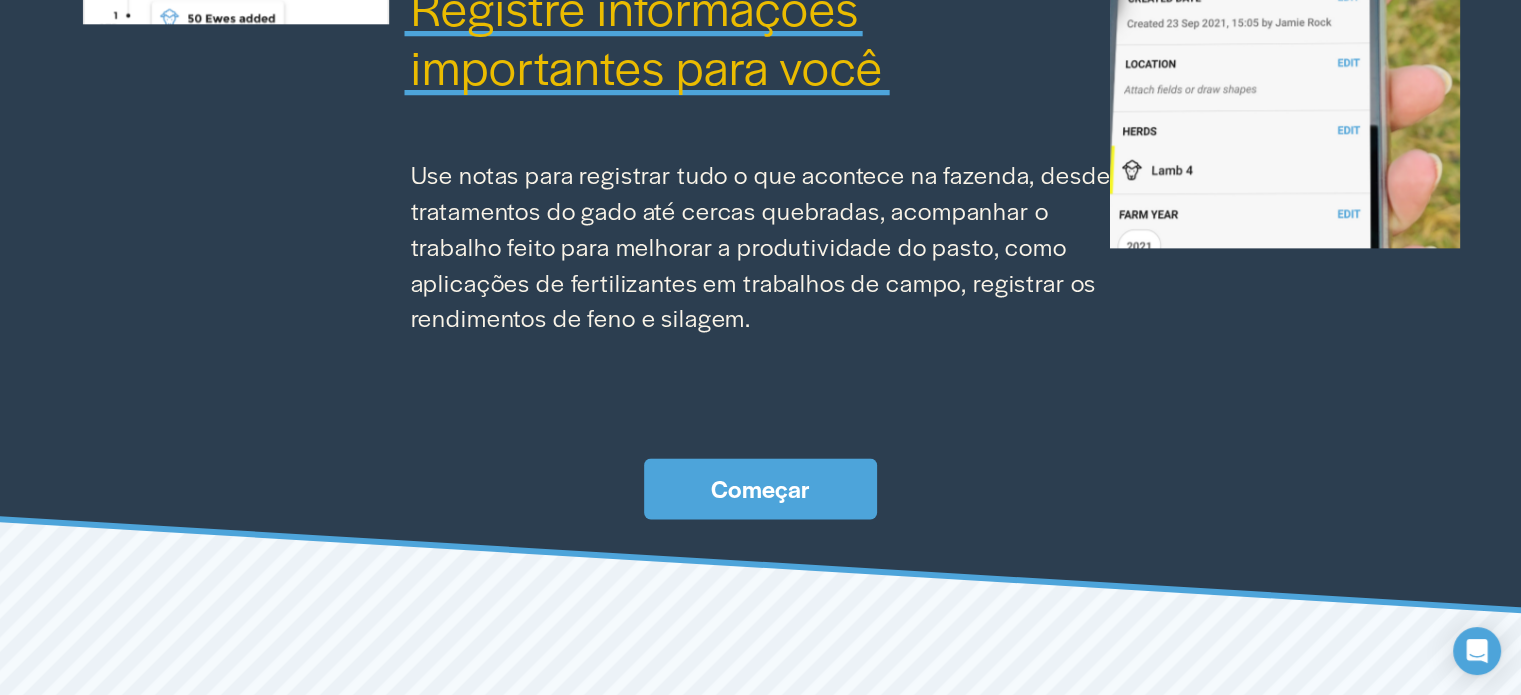 scroll, scrollTop: 2868, scrollLeft: 0, axis: vertical 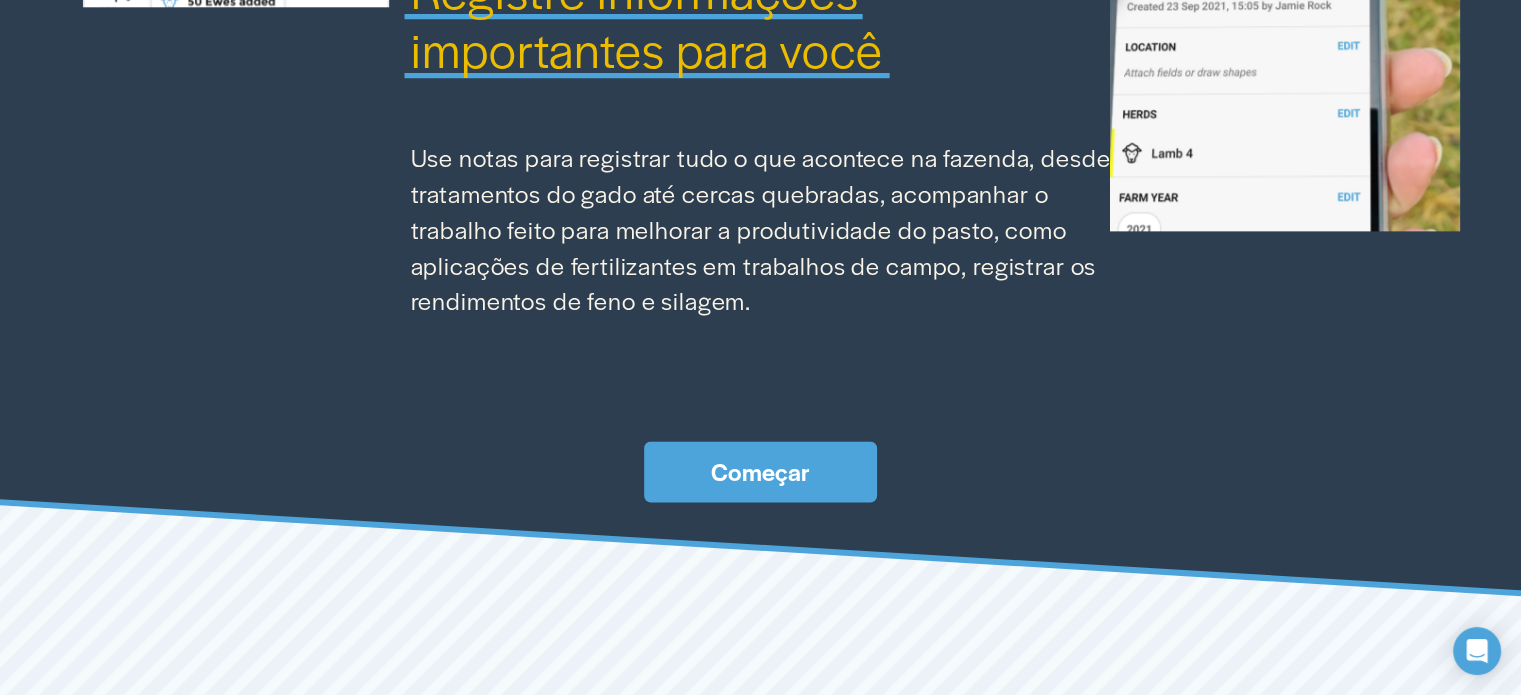 click on "Começar" at bounding box center [760, 471] 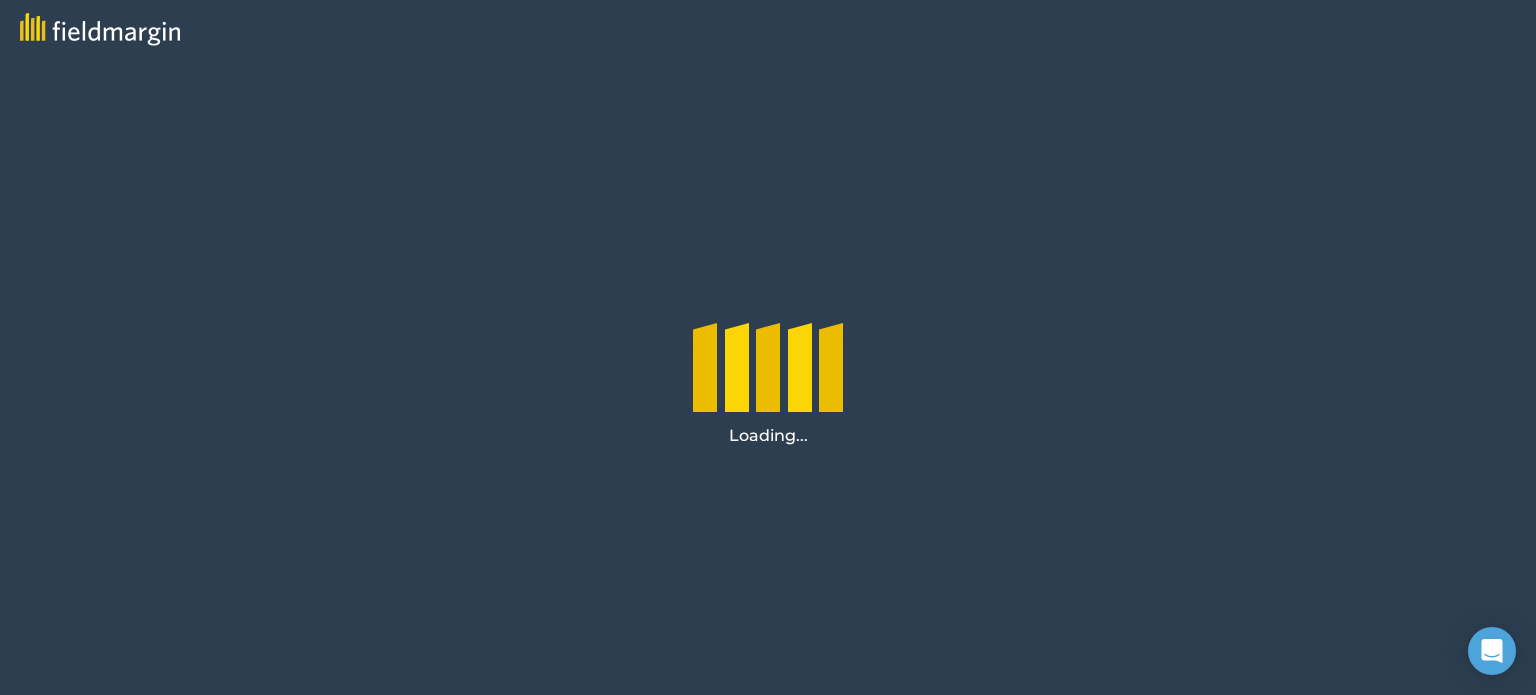 scroll, scrollTop: 0, scrollLeft: 0, axis: both 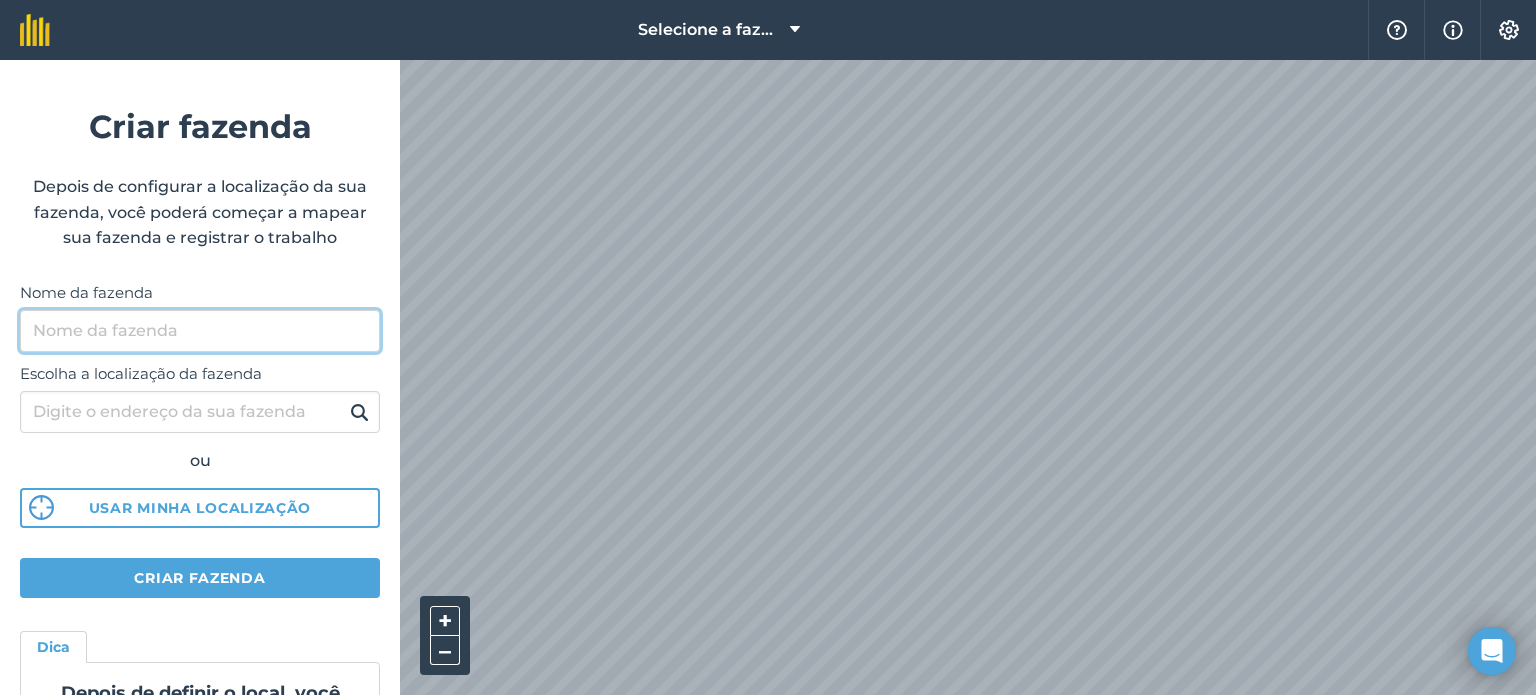 click on "Nome da fazenda" at bounding box center (200, 331) 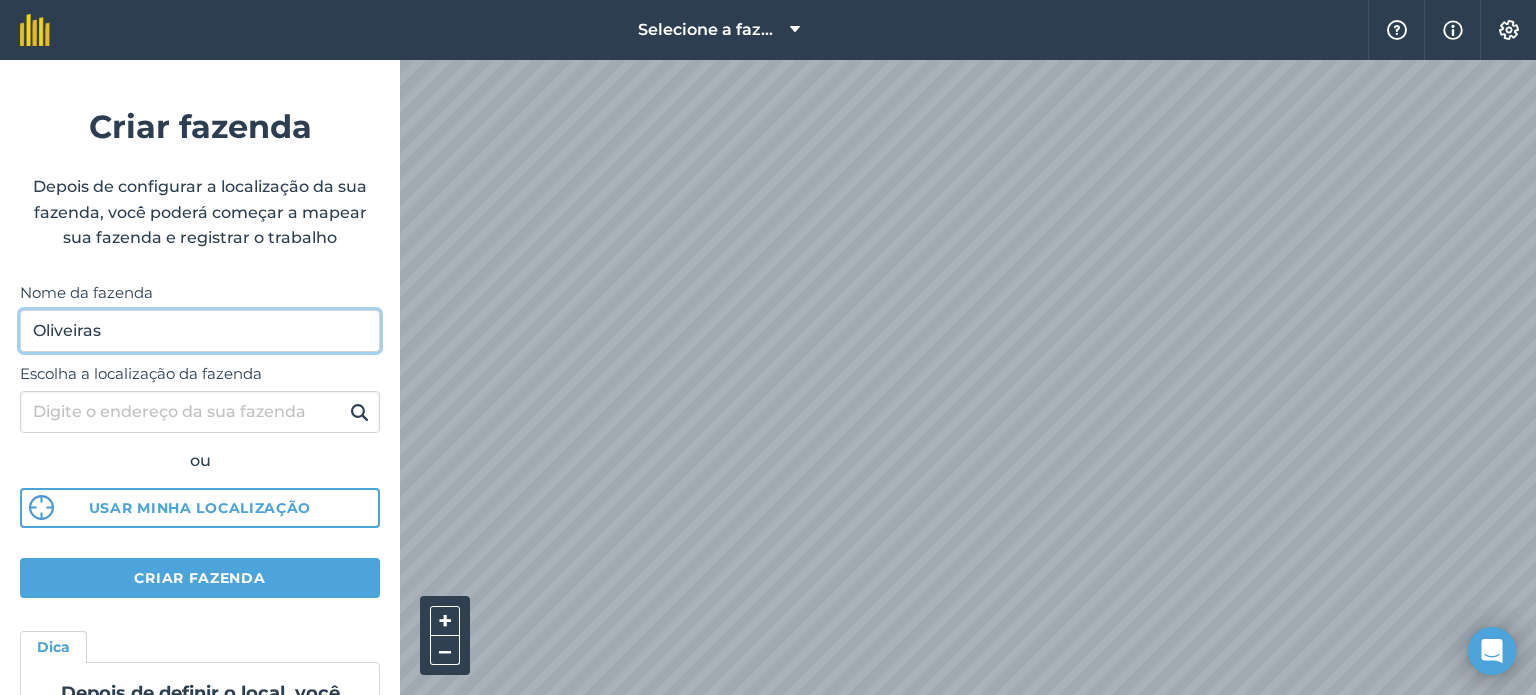 type on "Oliveiras" 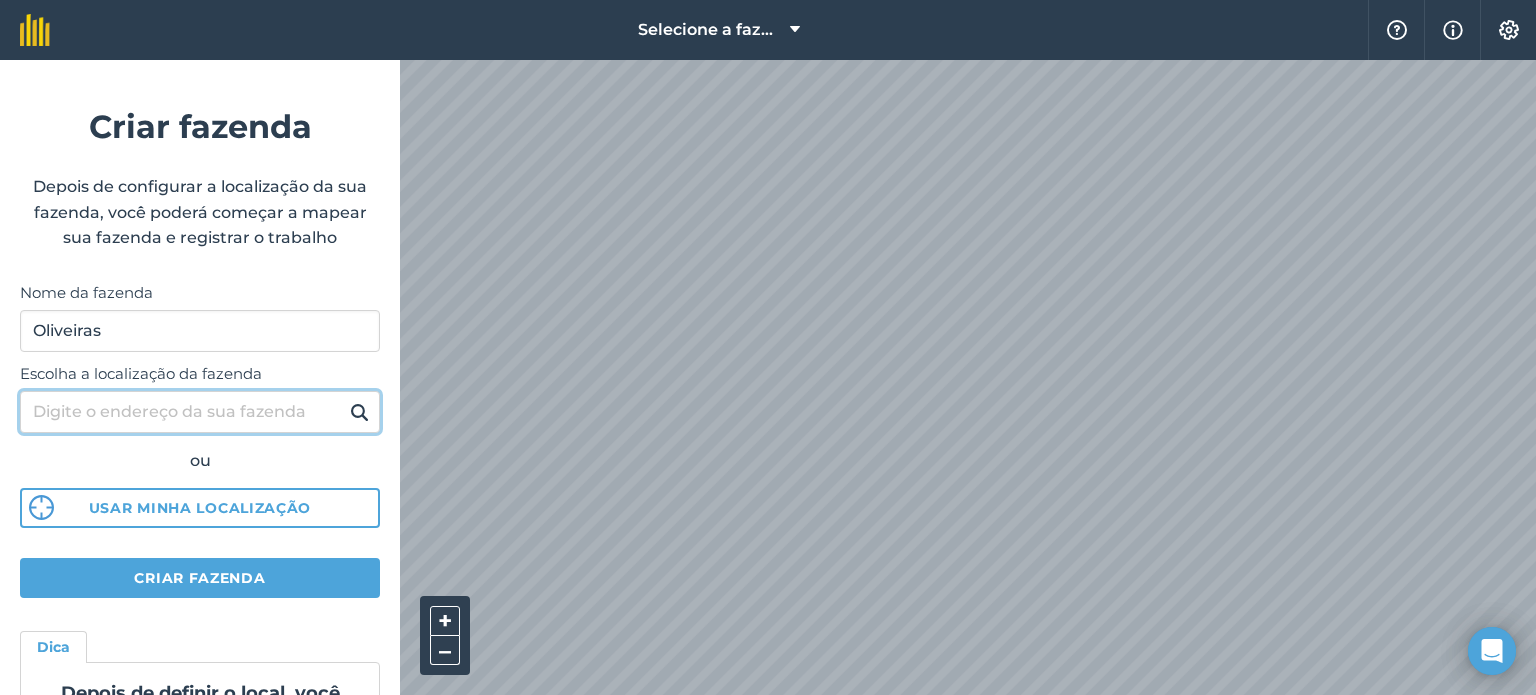 click on "Escolha a localização da fazenda" at bounding box center [200, 412] 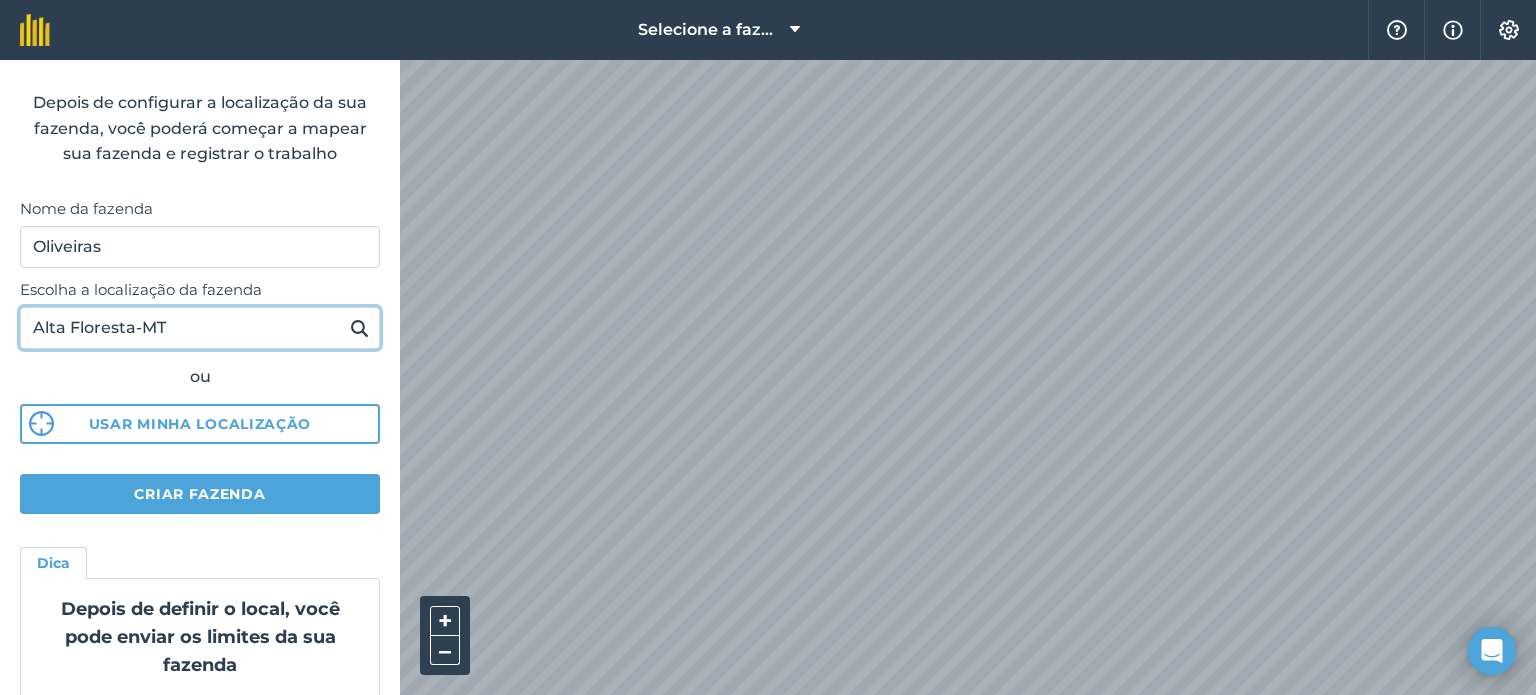 scroll, scrollTop: 88, scrollLeft: 0, axis: vertical 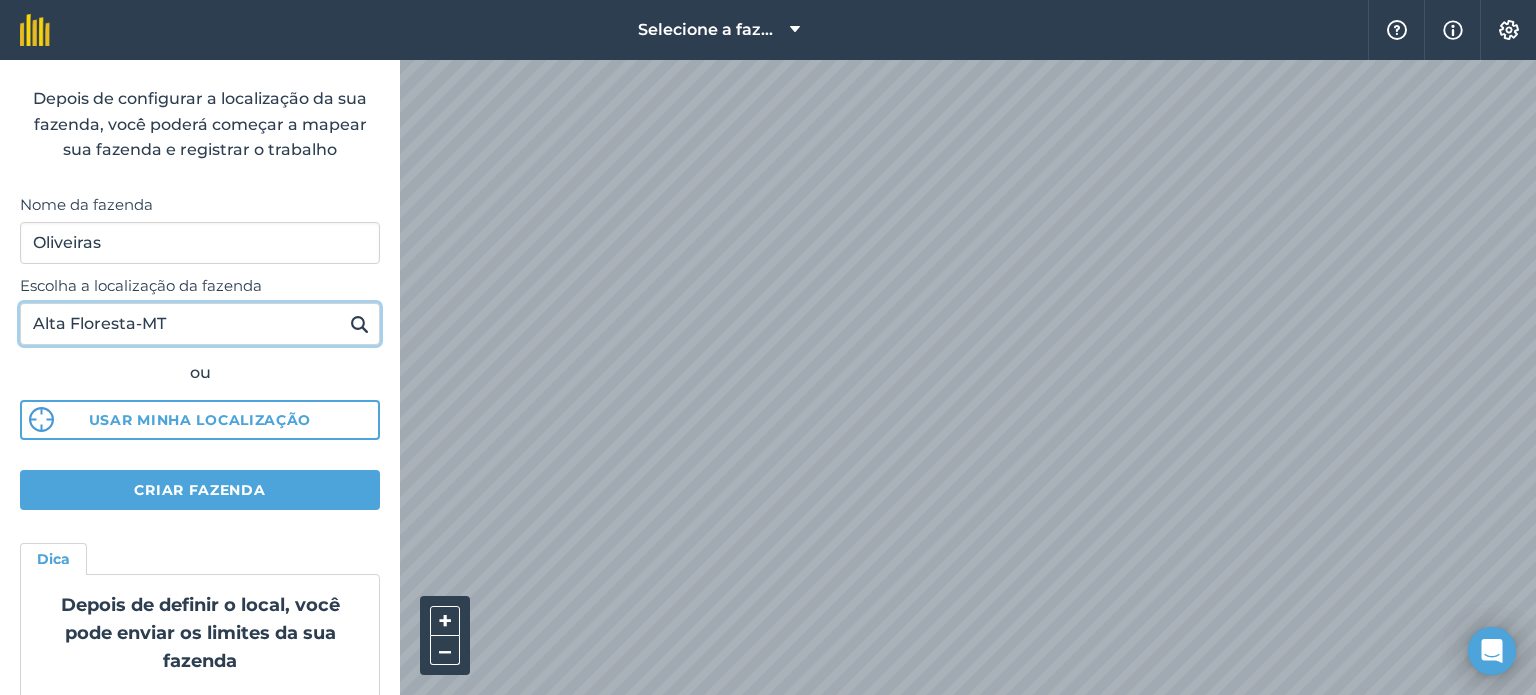 type on "Alta Floresta-MT" 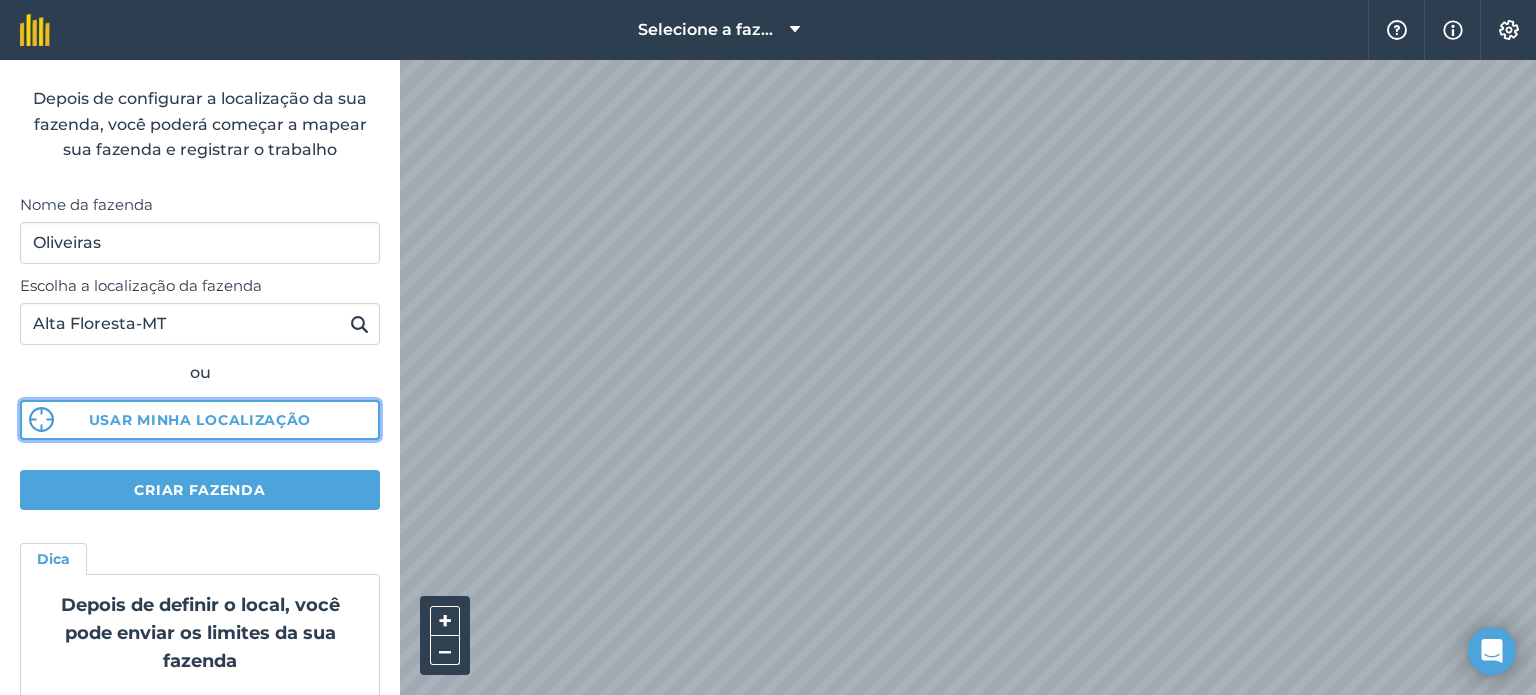 click on "Usar minha localização" at bounding box center (200, 420) 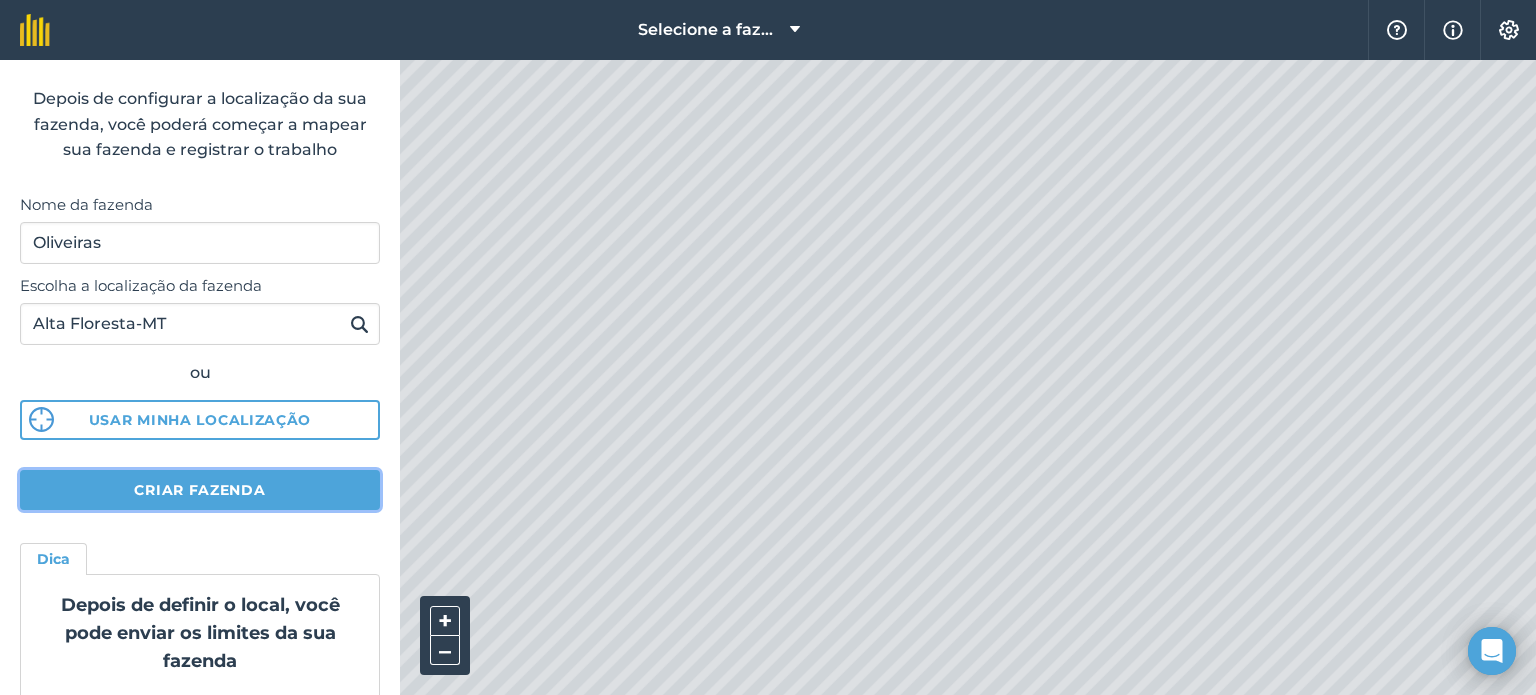 click on "Criar fazenda" at bounding box center (200, 490) 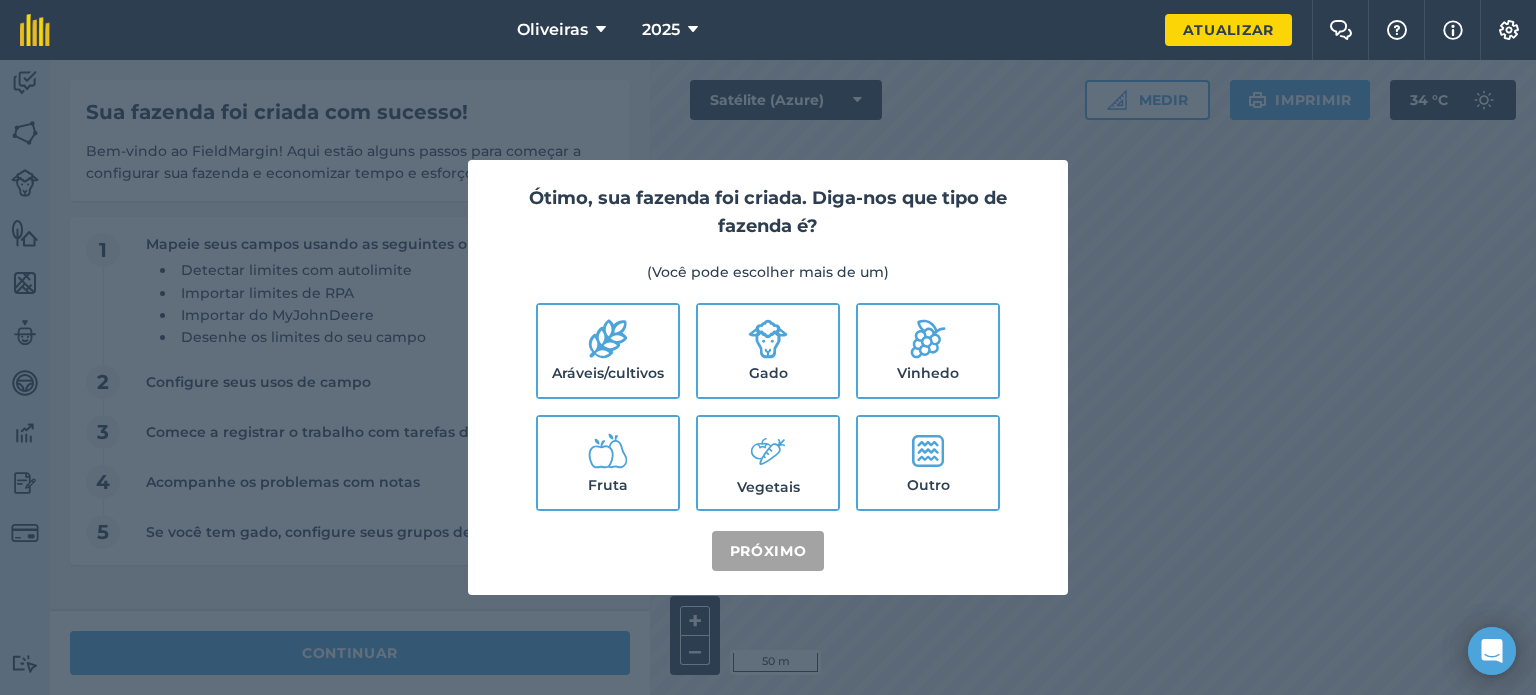 click on "Gado" at bounding box center (768, 351) 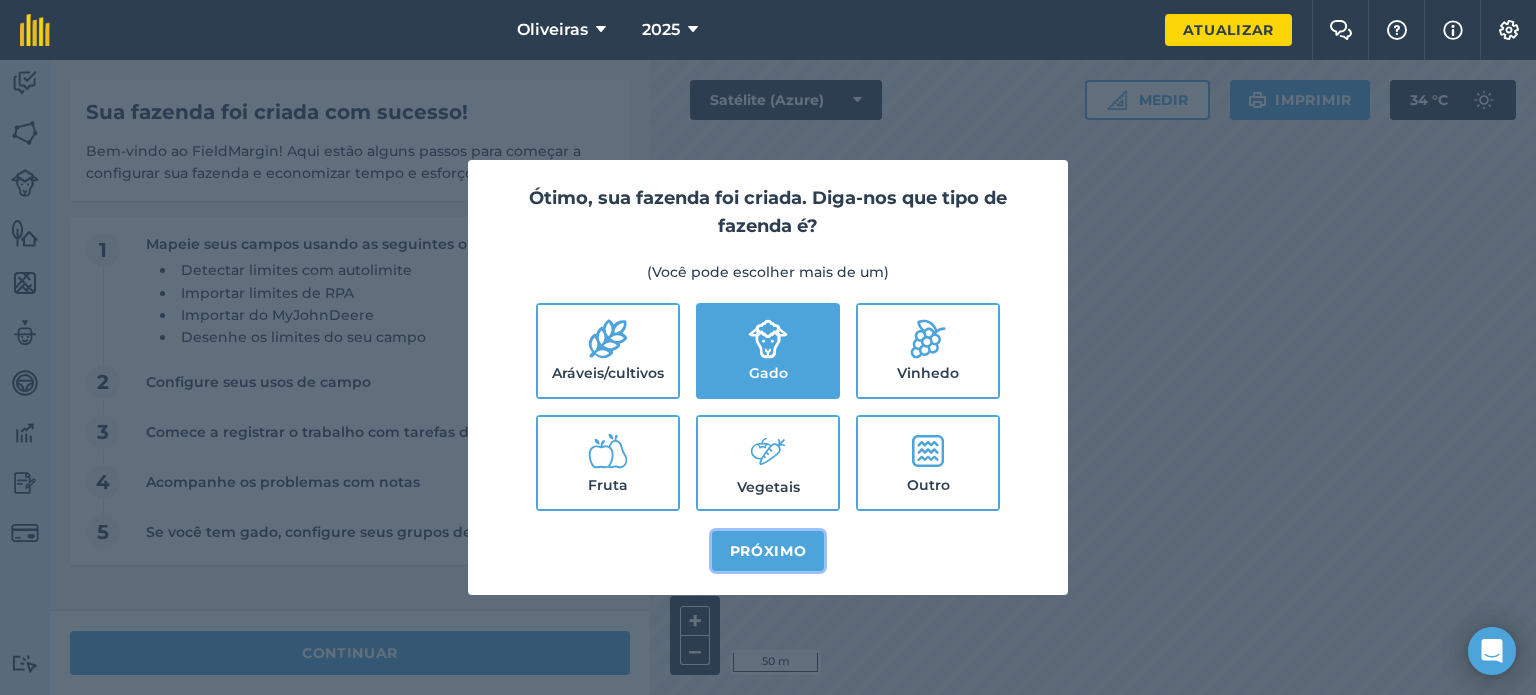 click on "Próximo" at bounding box center [768, 551] 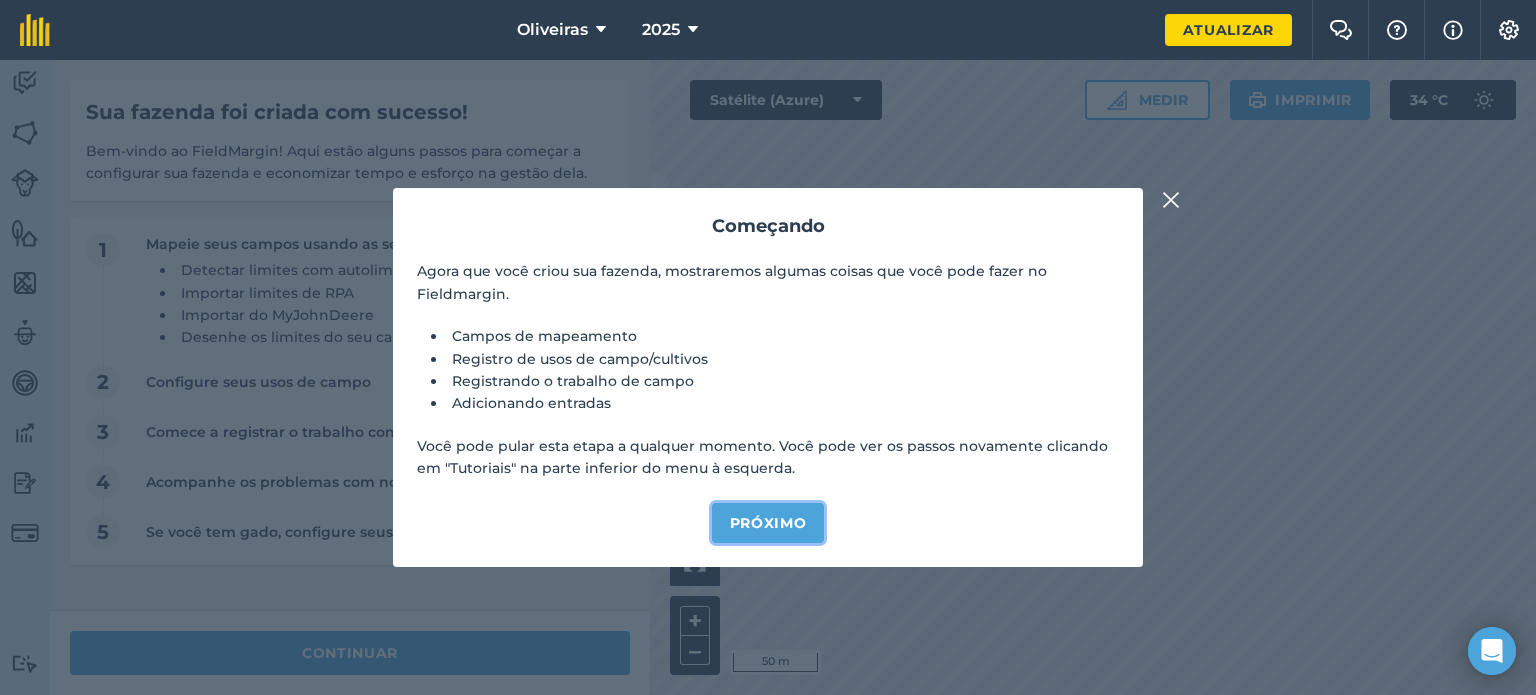 click on "Próximo" at bounding box center (768, 523) 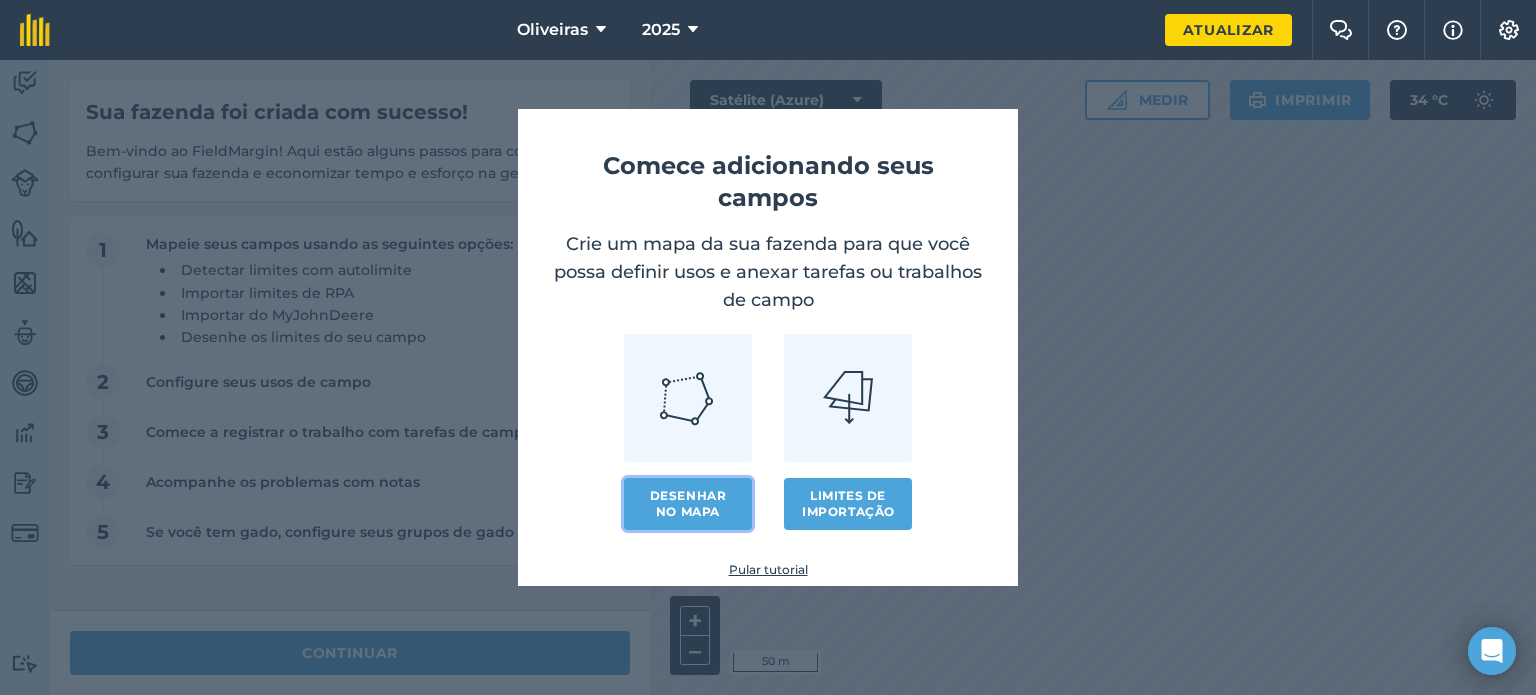 click on "Desenhar no mapa" at bounding box center [688, 503] 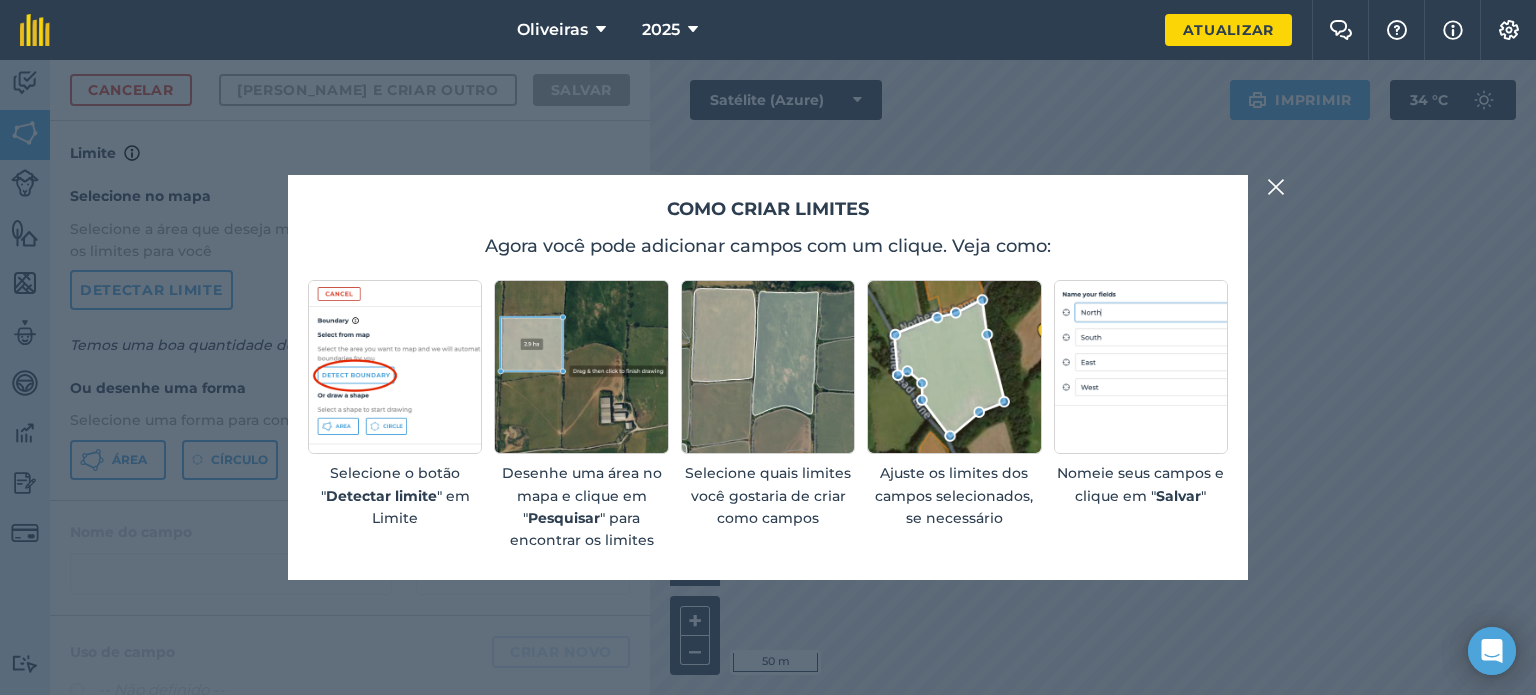 click at bounding box center (581, 367) 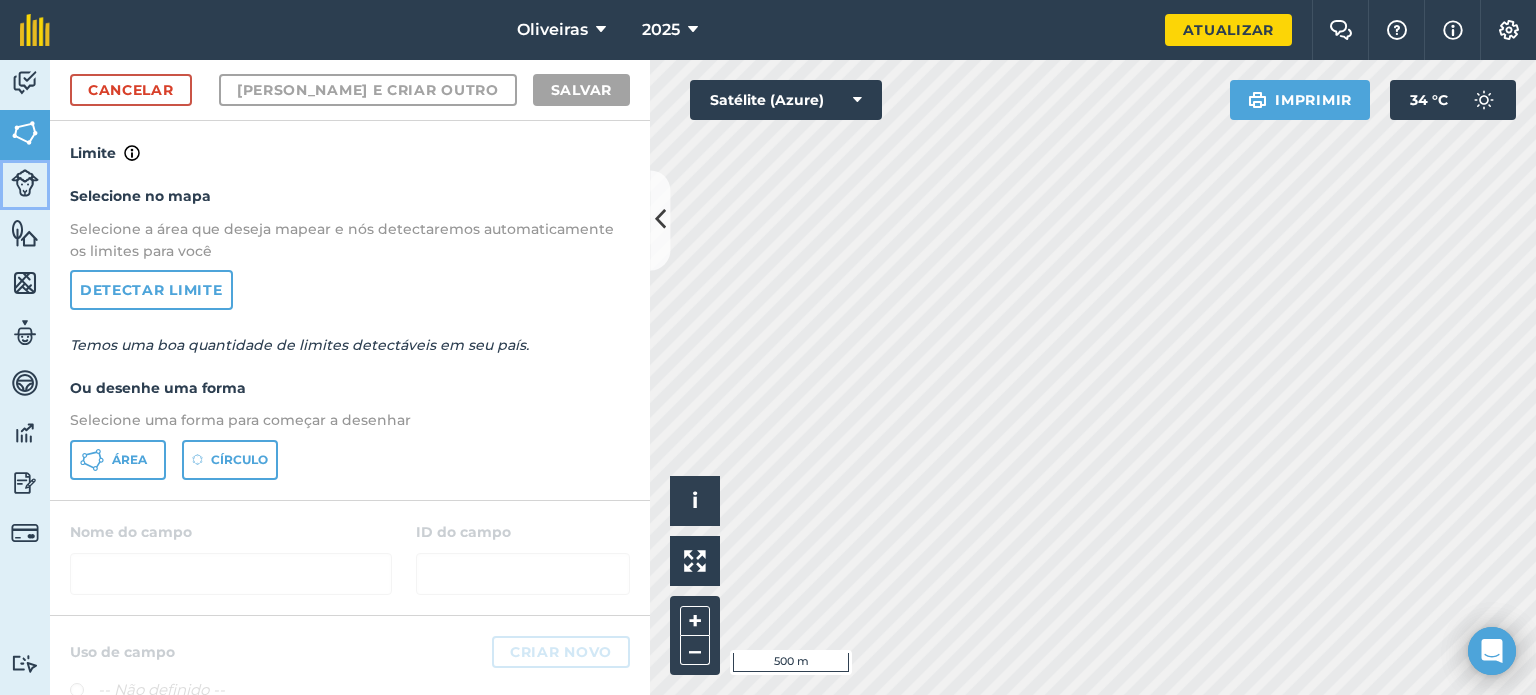 click at bounding box center (25, 183) 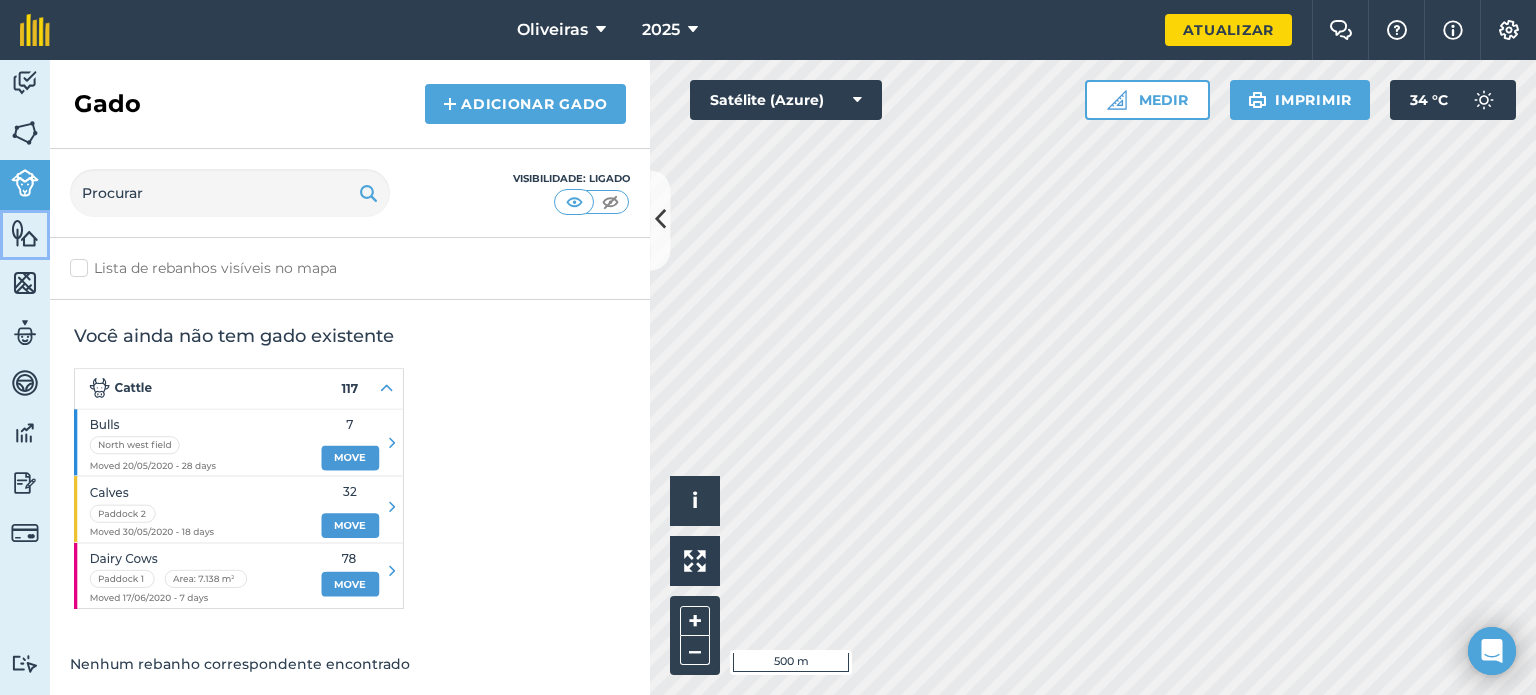 click at bounding box center (25, 233) 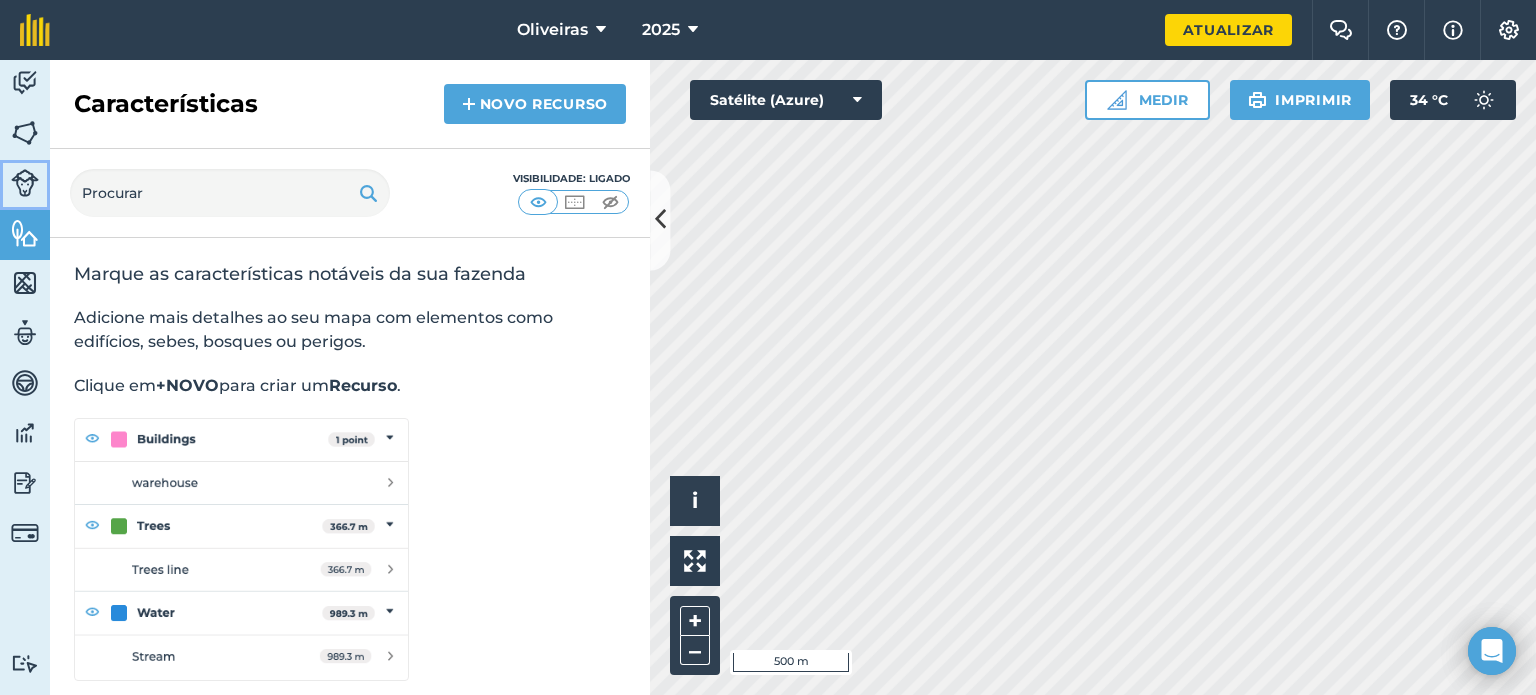 click at bounding box center (25, 183) 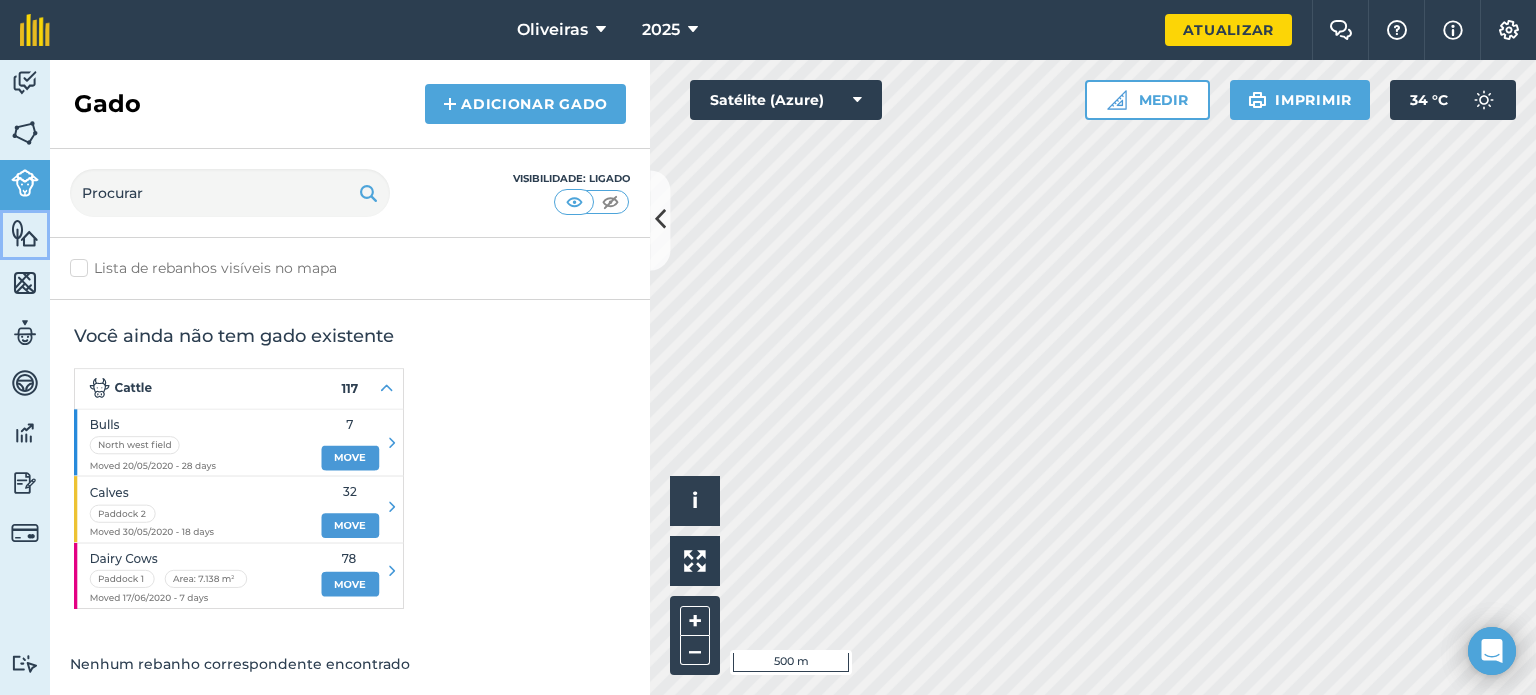 click at bounding box center [25, 233] 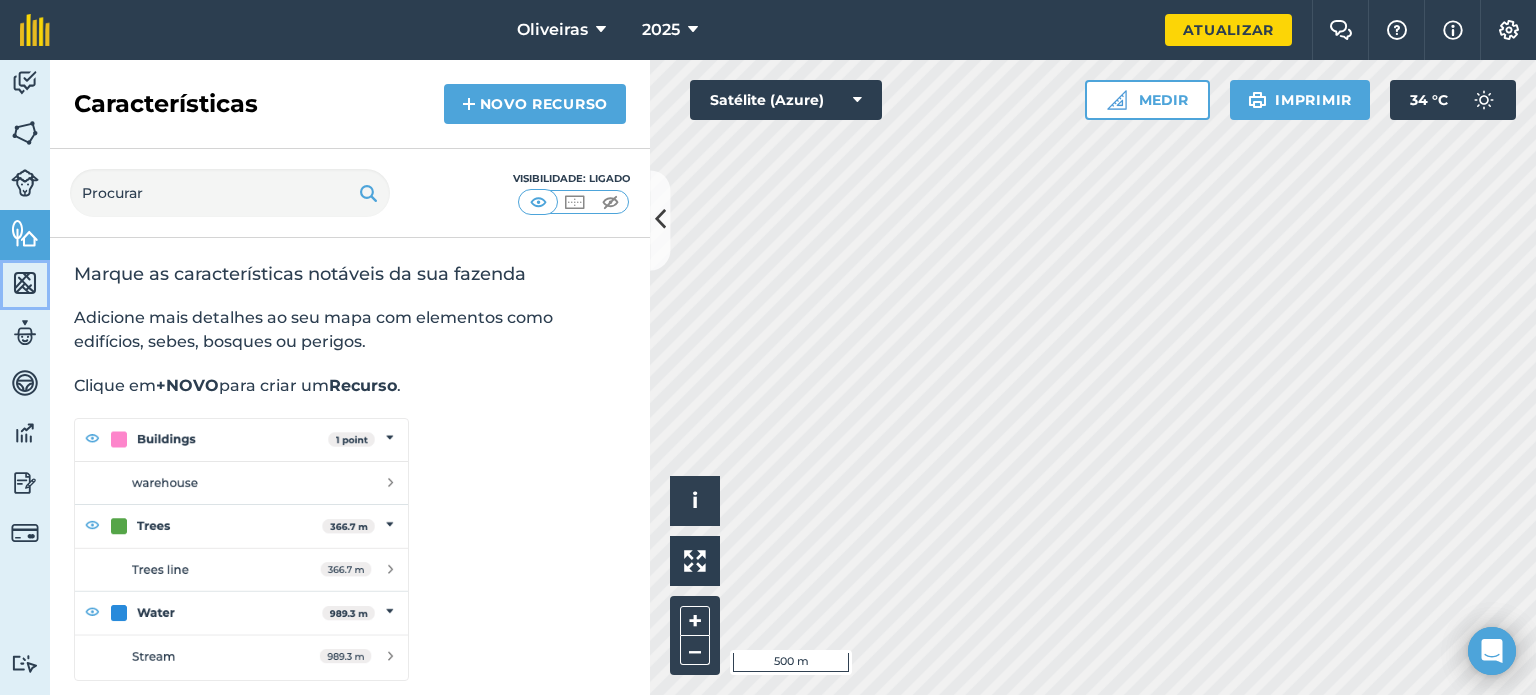 click at bounding box center [25, 283] 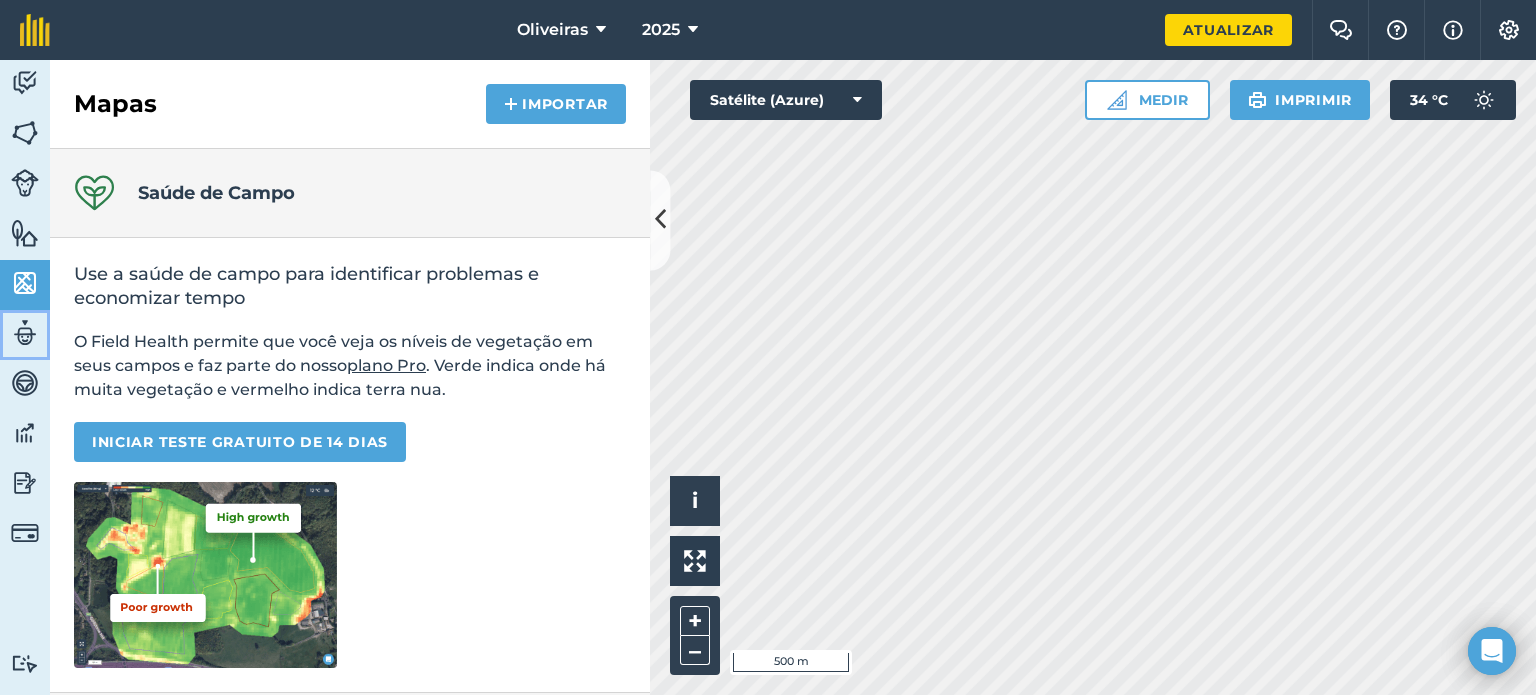 click at bounding box center [25, 333] 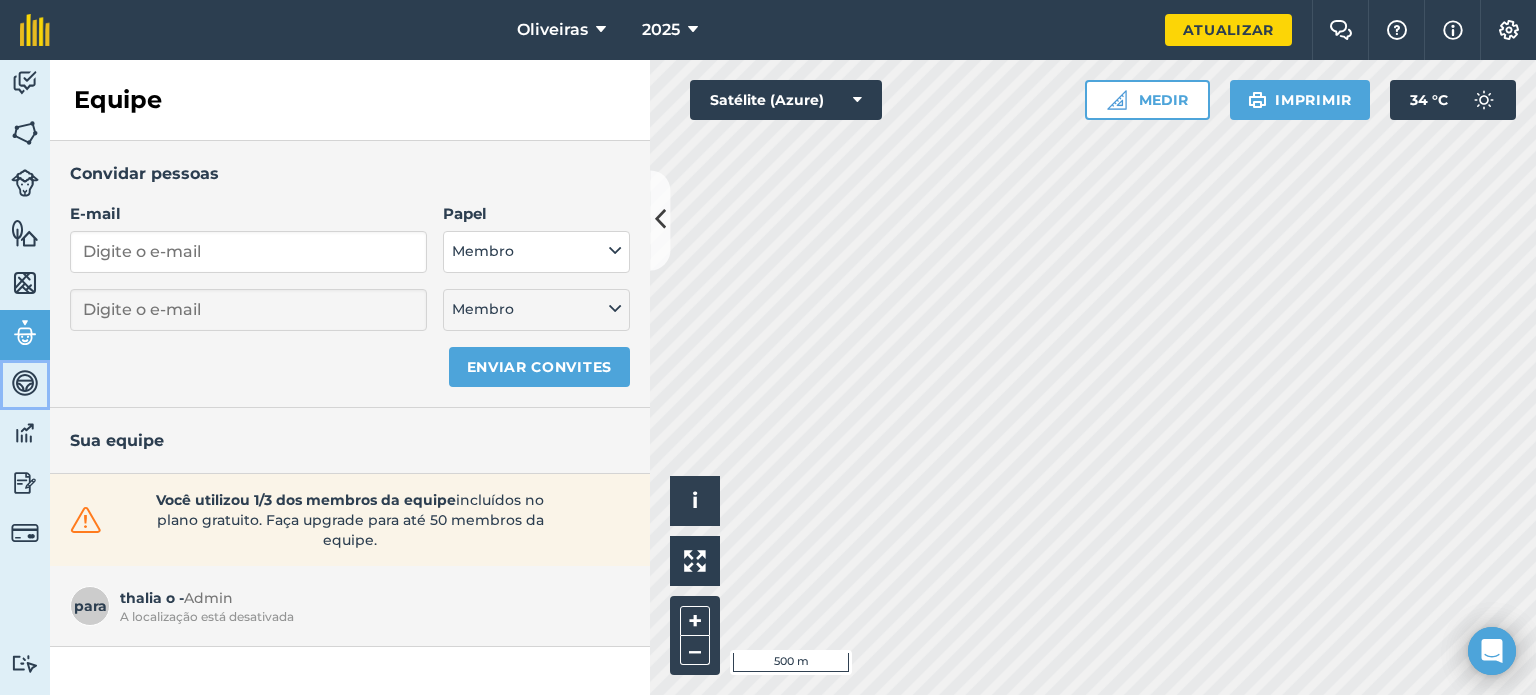 click at bounding box center [25, 383] 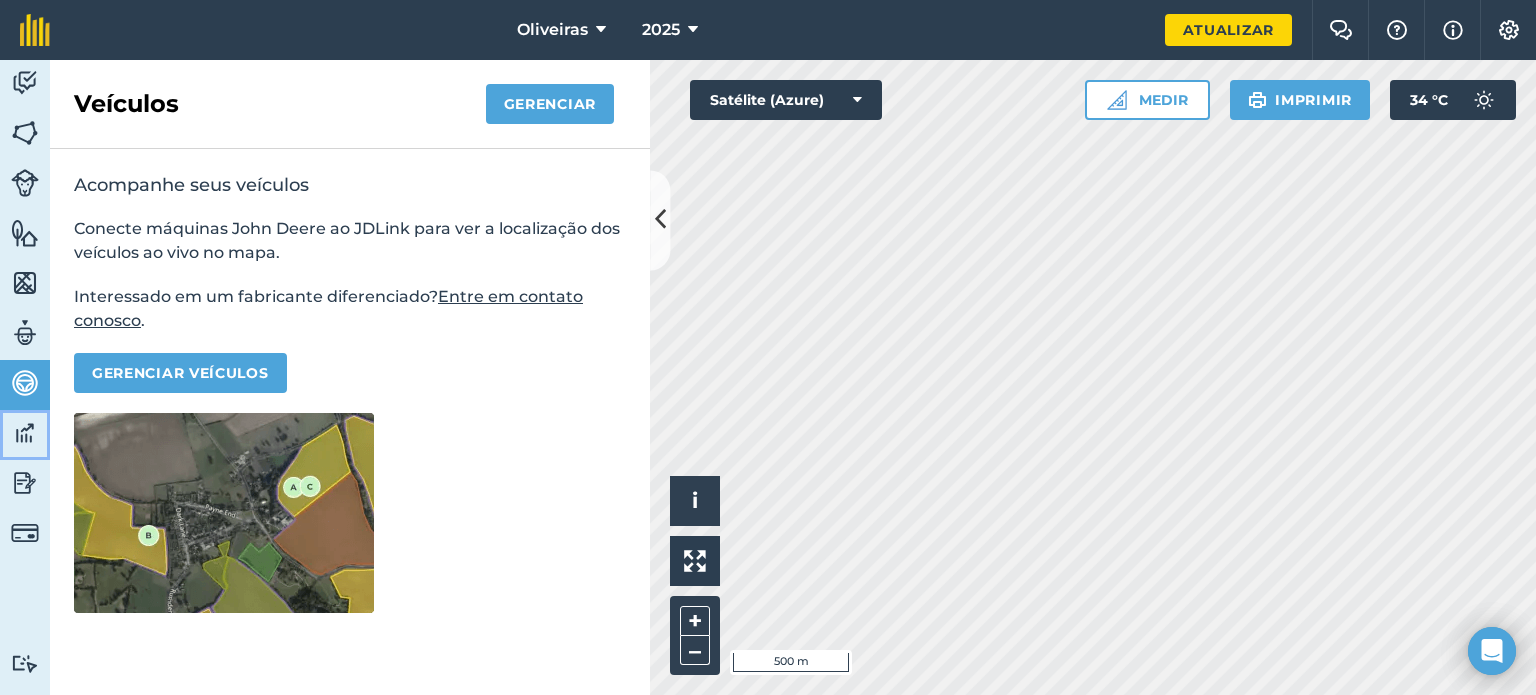 click at bounding box center (25, 433) 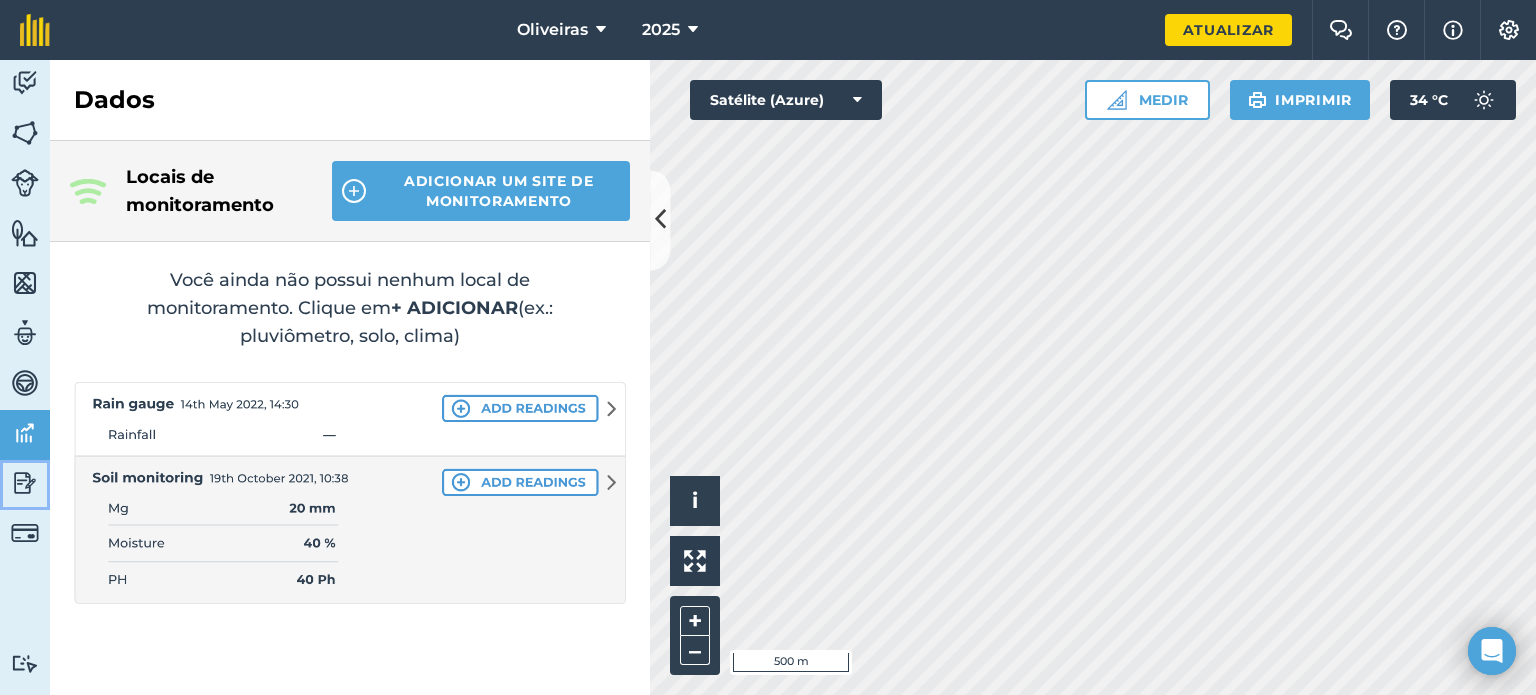 click at bounding box center (25, 483) 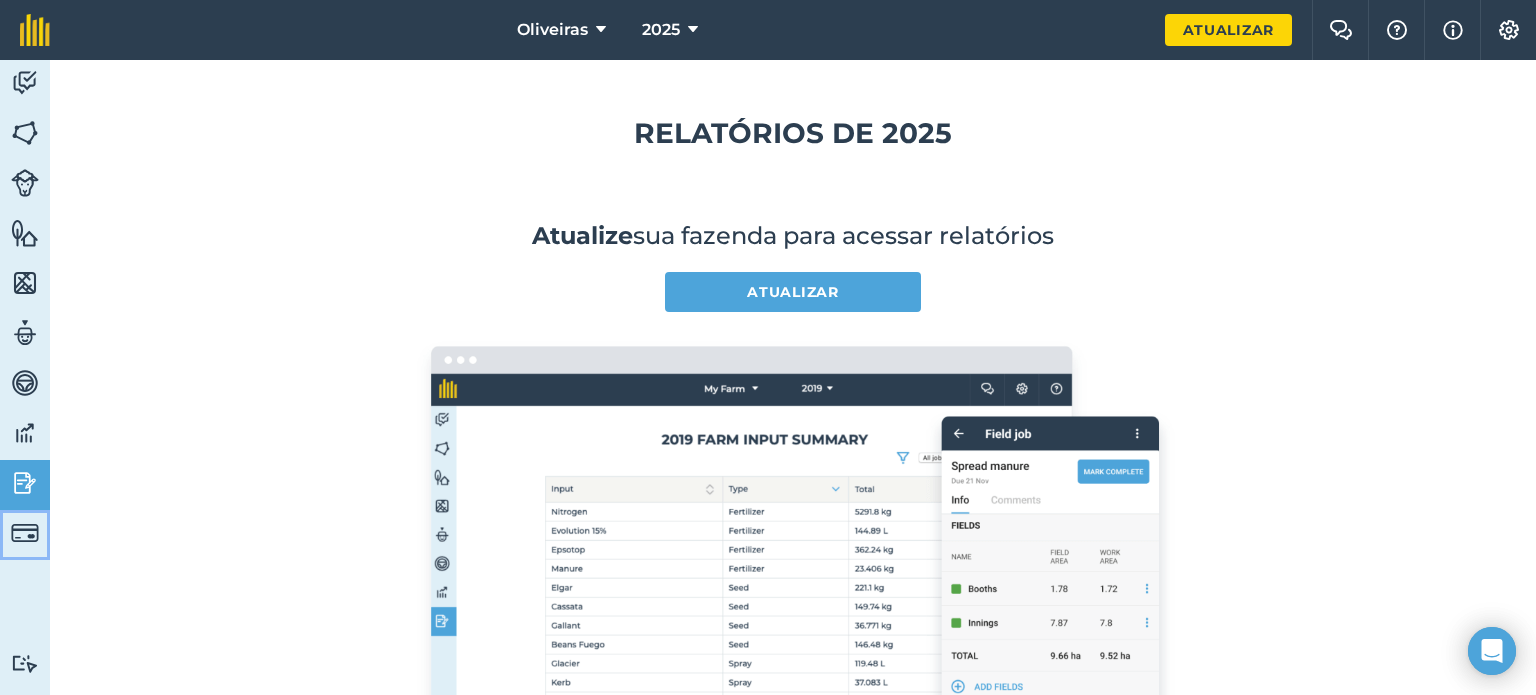 click at bounding box center [25, 533] 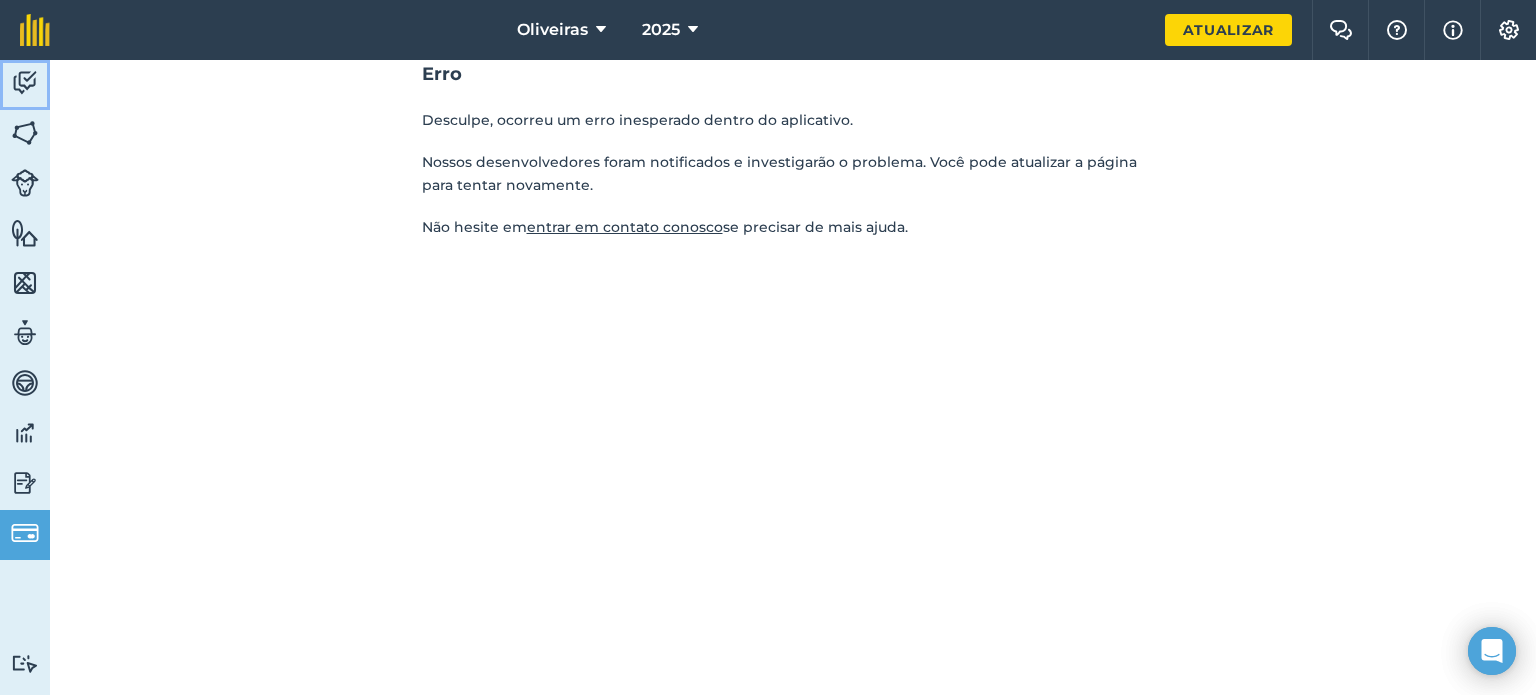 click at bounding box center [25, 83] 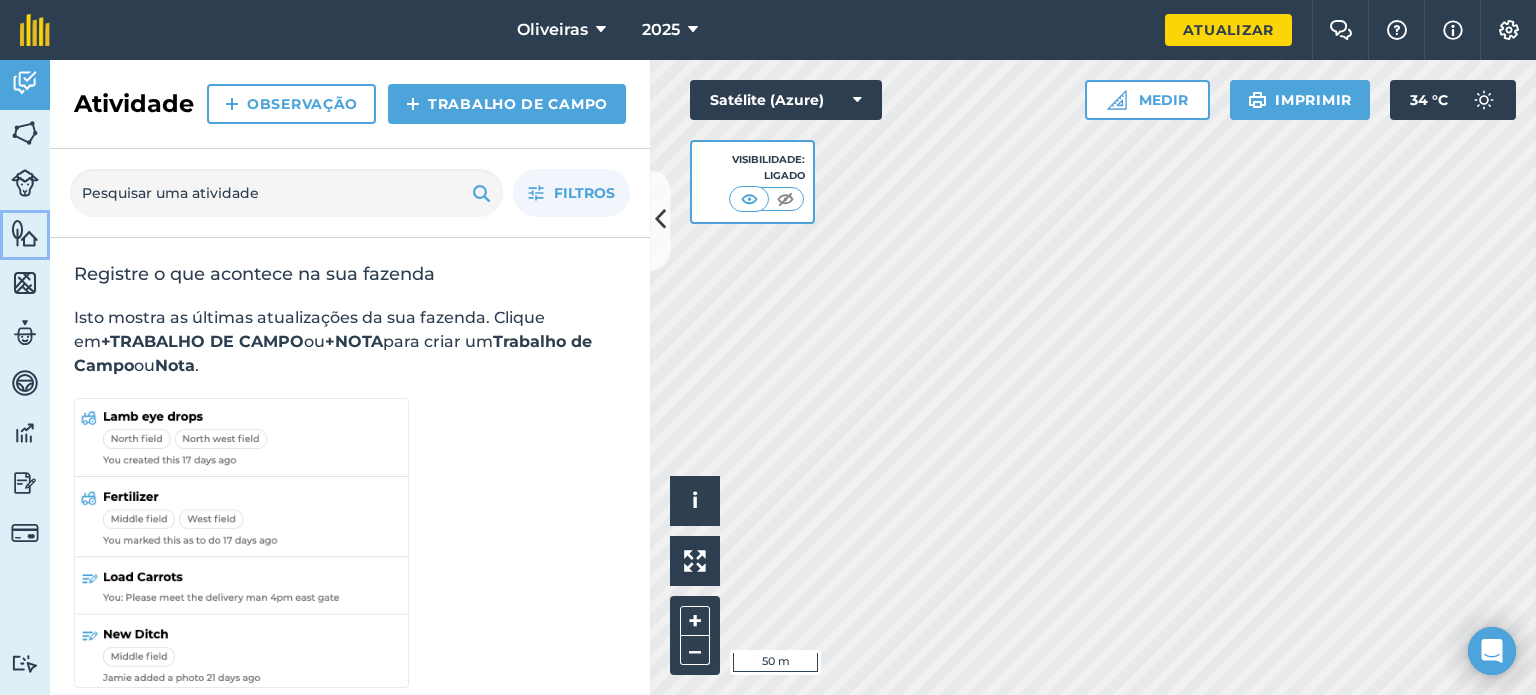 click at bounding box center [25, 233] 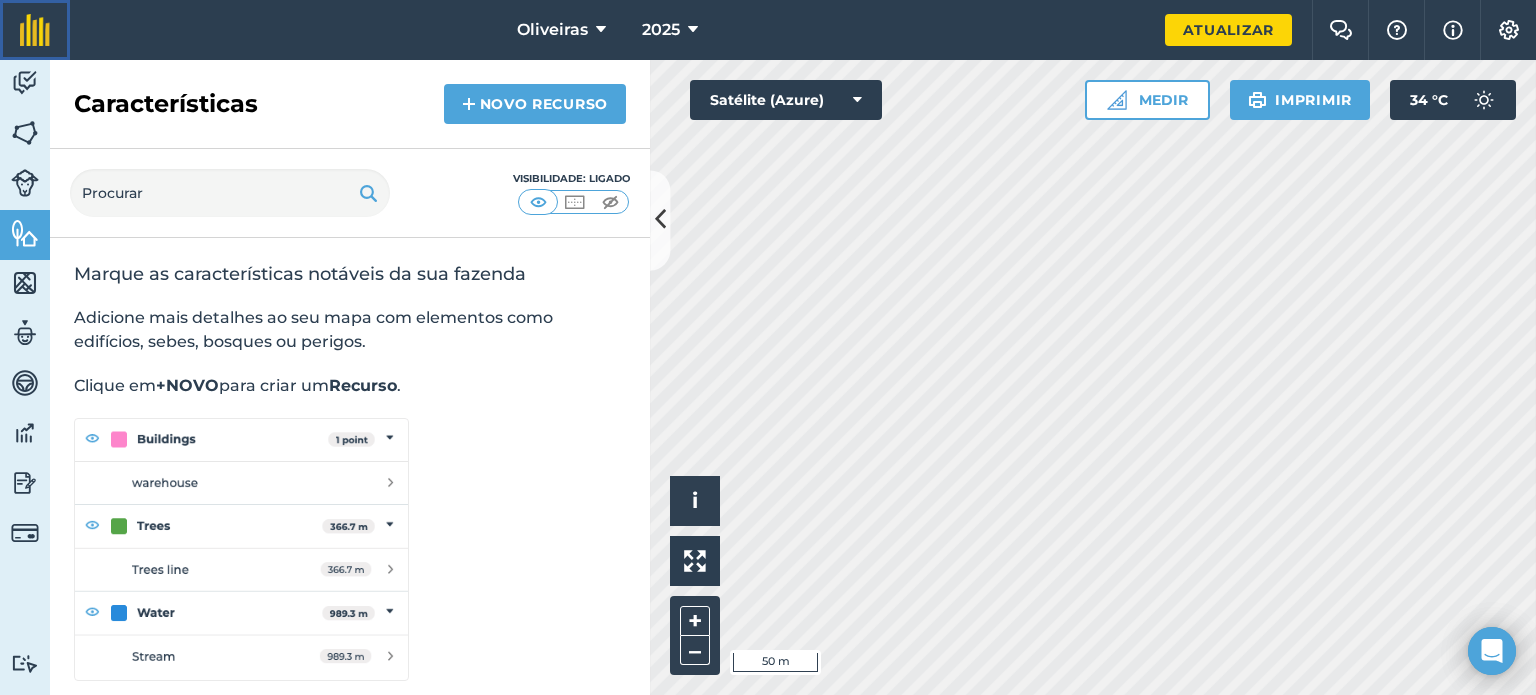 click at bounding box center [35, 30] 